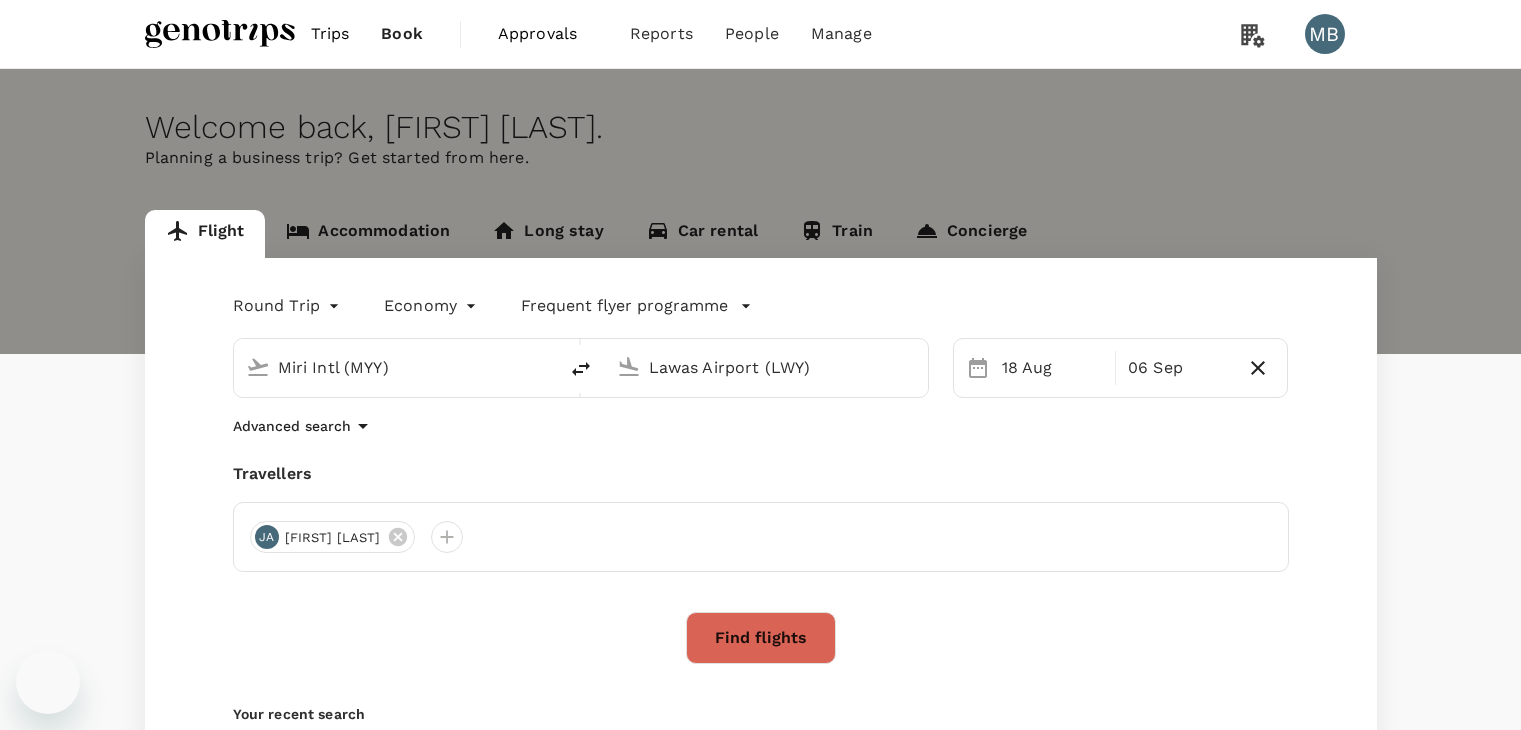 scroll, scrollTop: 0, scrollLeft: 0, axis: both 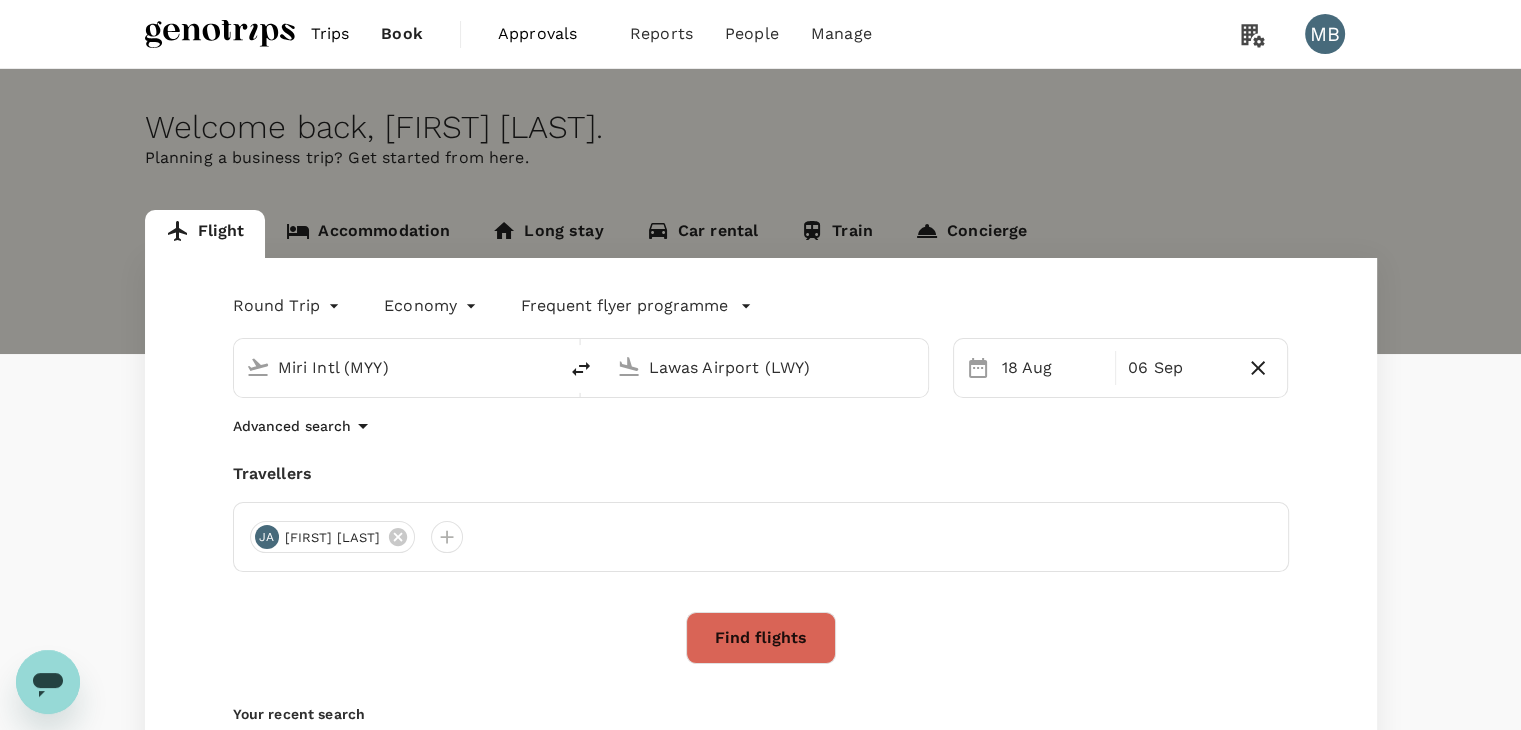 click on "Miri Intl (MYY)" at bounding box center [396, 367] 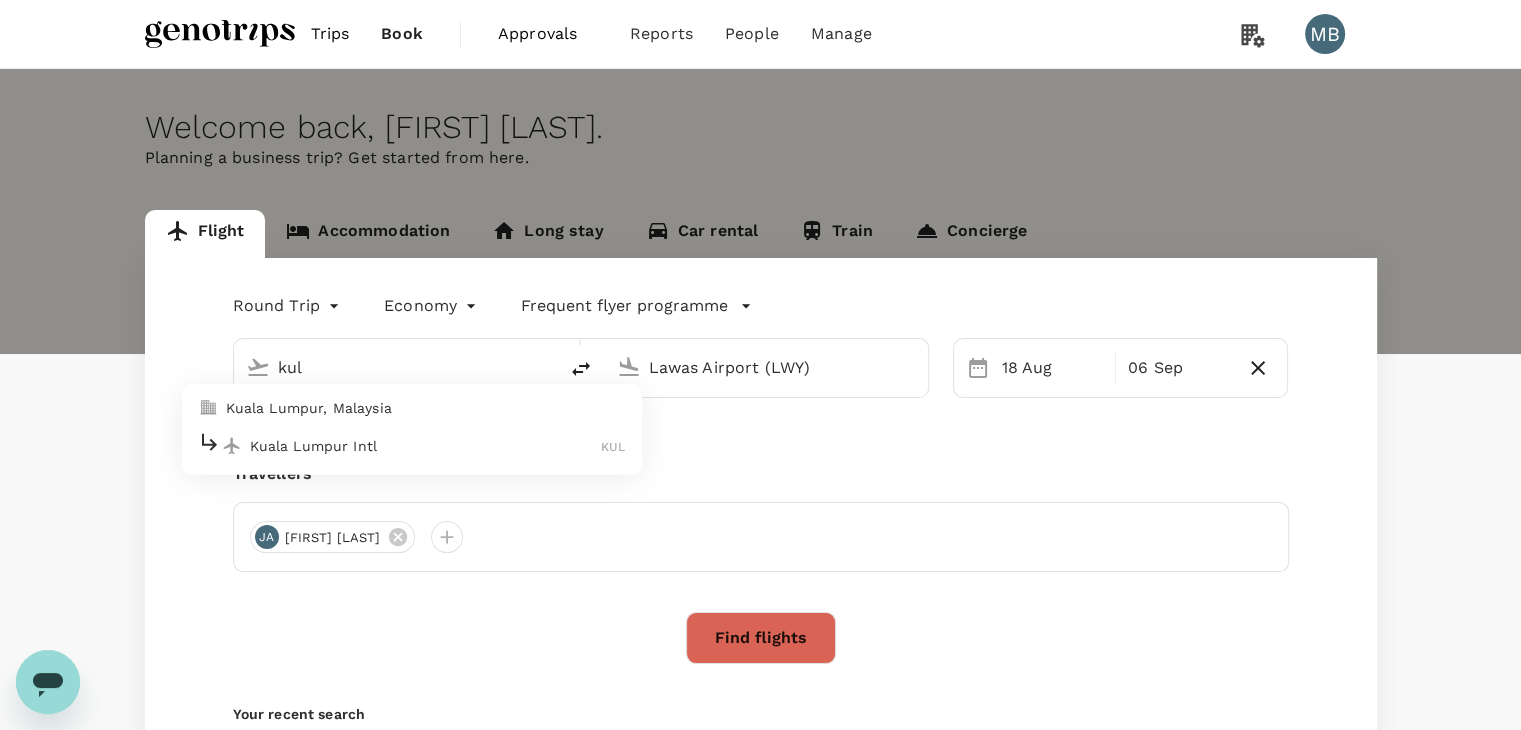 click on "[CITY], [COUNTRY]   [CITY] [CODE]" at bounding box center [412, 429] 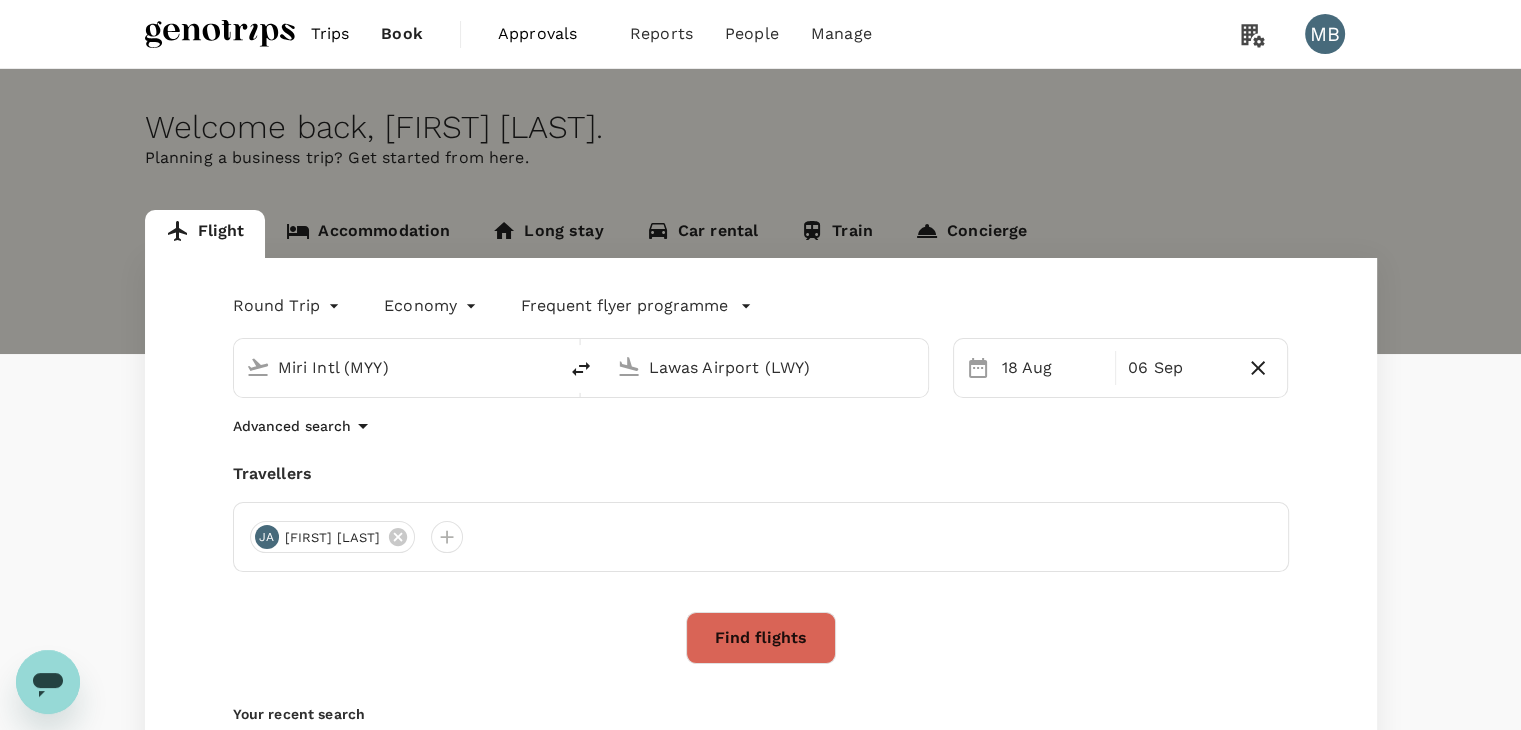 type on "Kuala Lumpur Intl (KUL)" 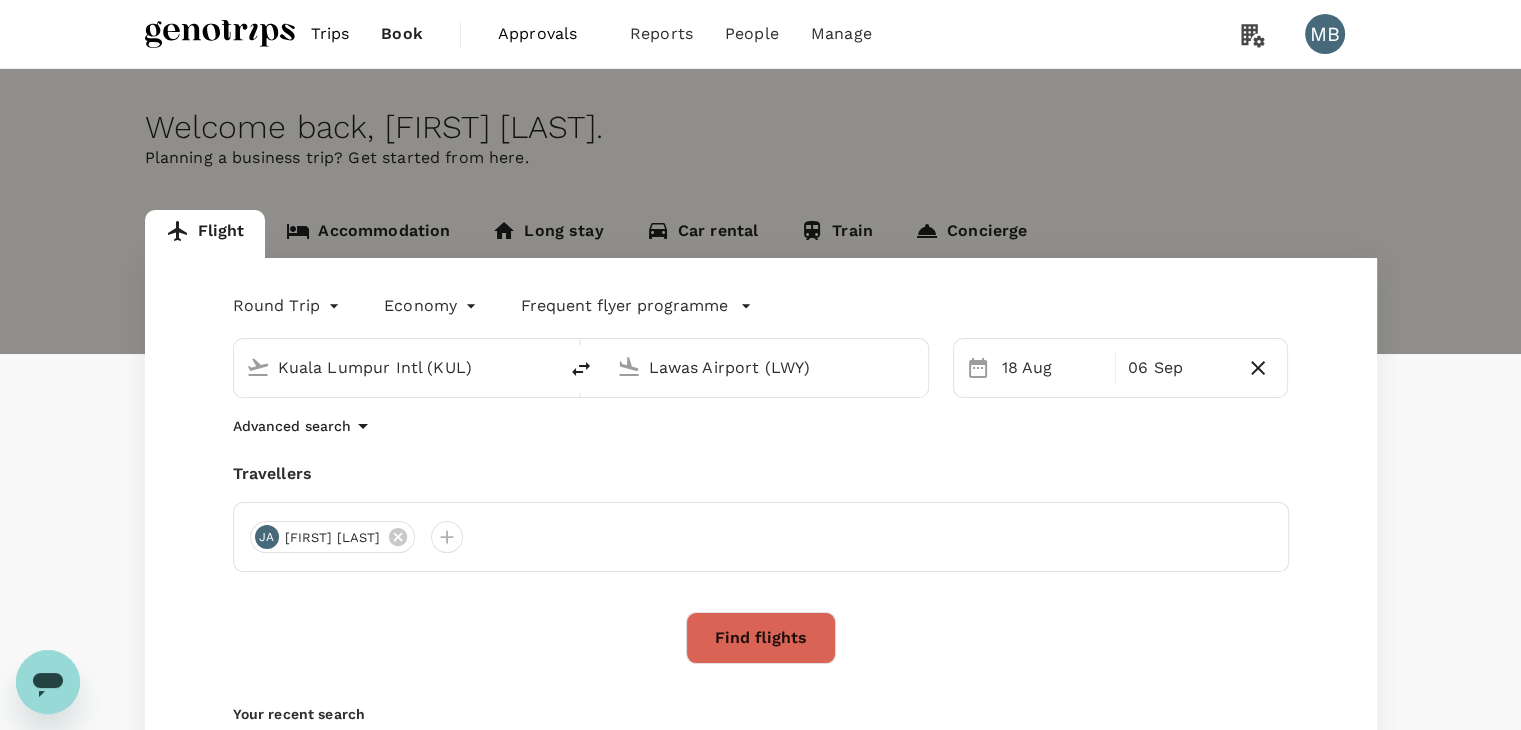 click on "Lawas Airport (LWY)" at bounding box center (767, 367) 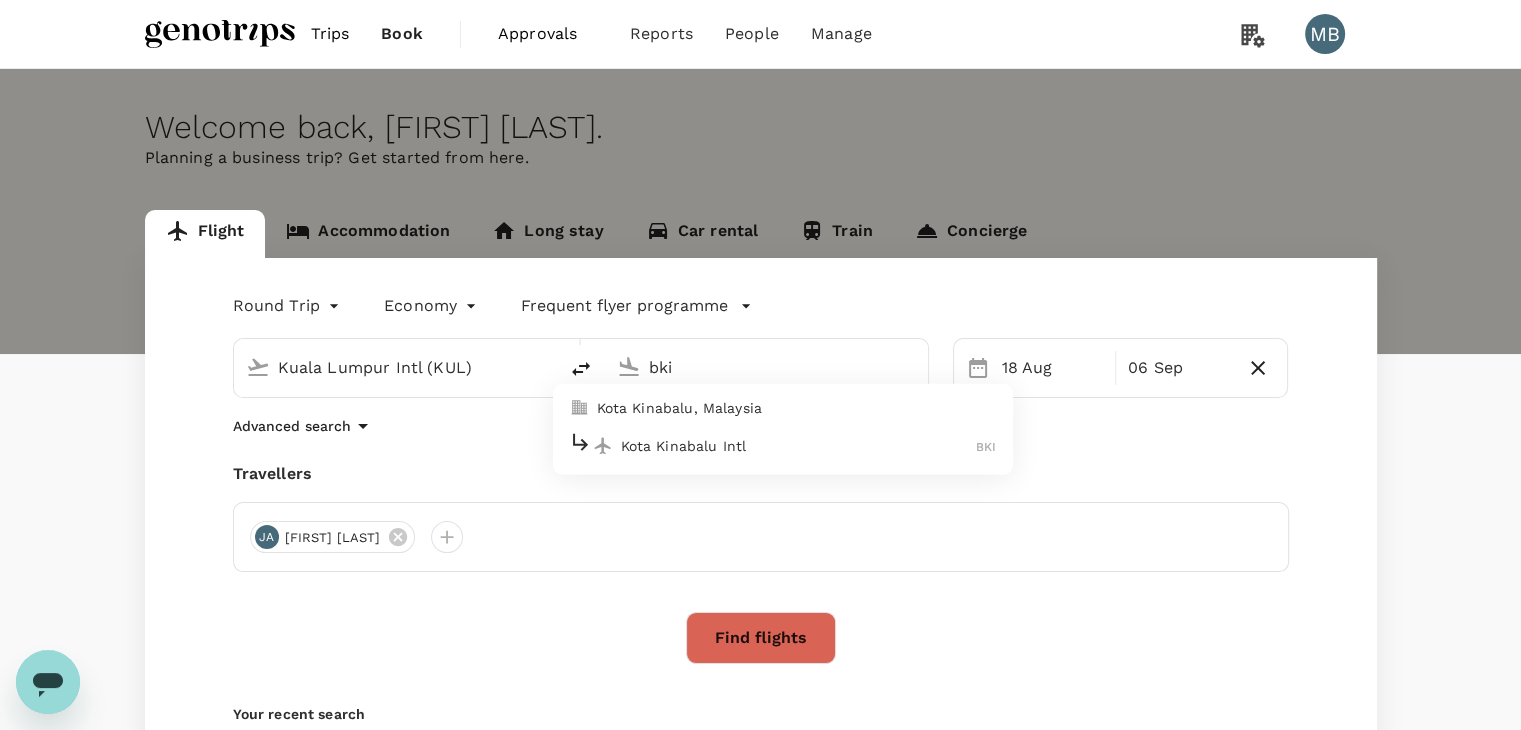click on "Kota Kinabalu Intl" at bounding box center [799, 446] 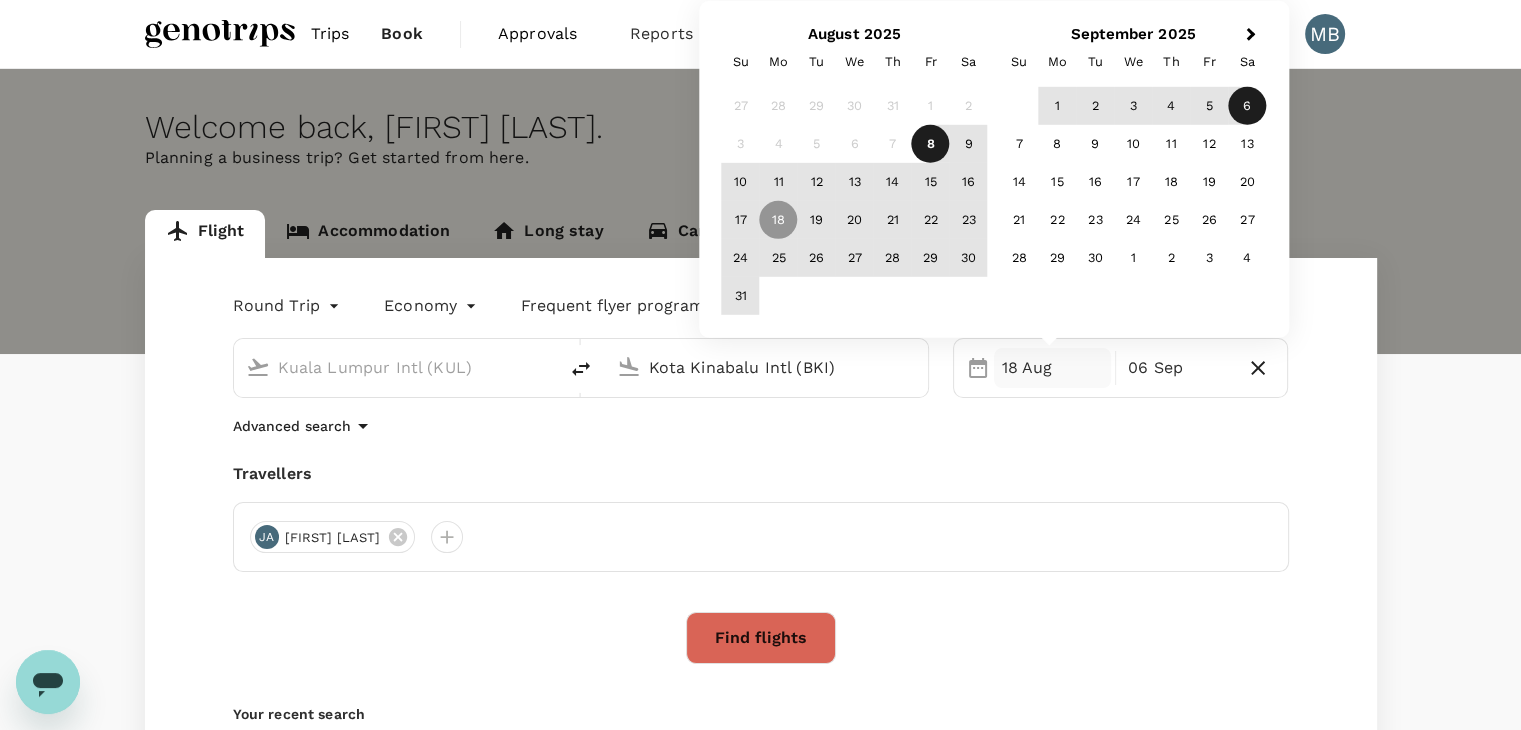 type on "Kota Kinabalu Intl (BKI)" 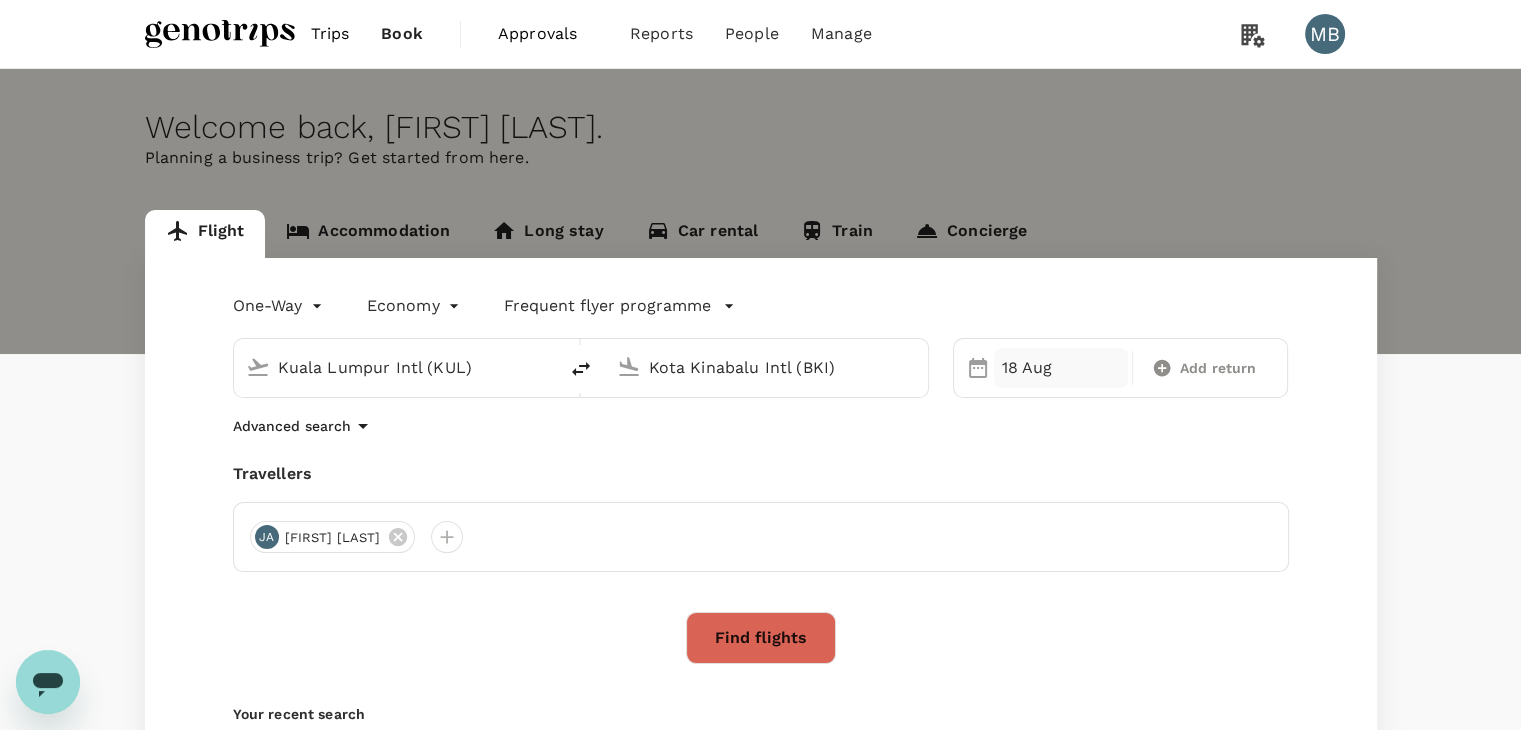 click on "18 Aug" at bounding box center [1061, 368] 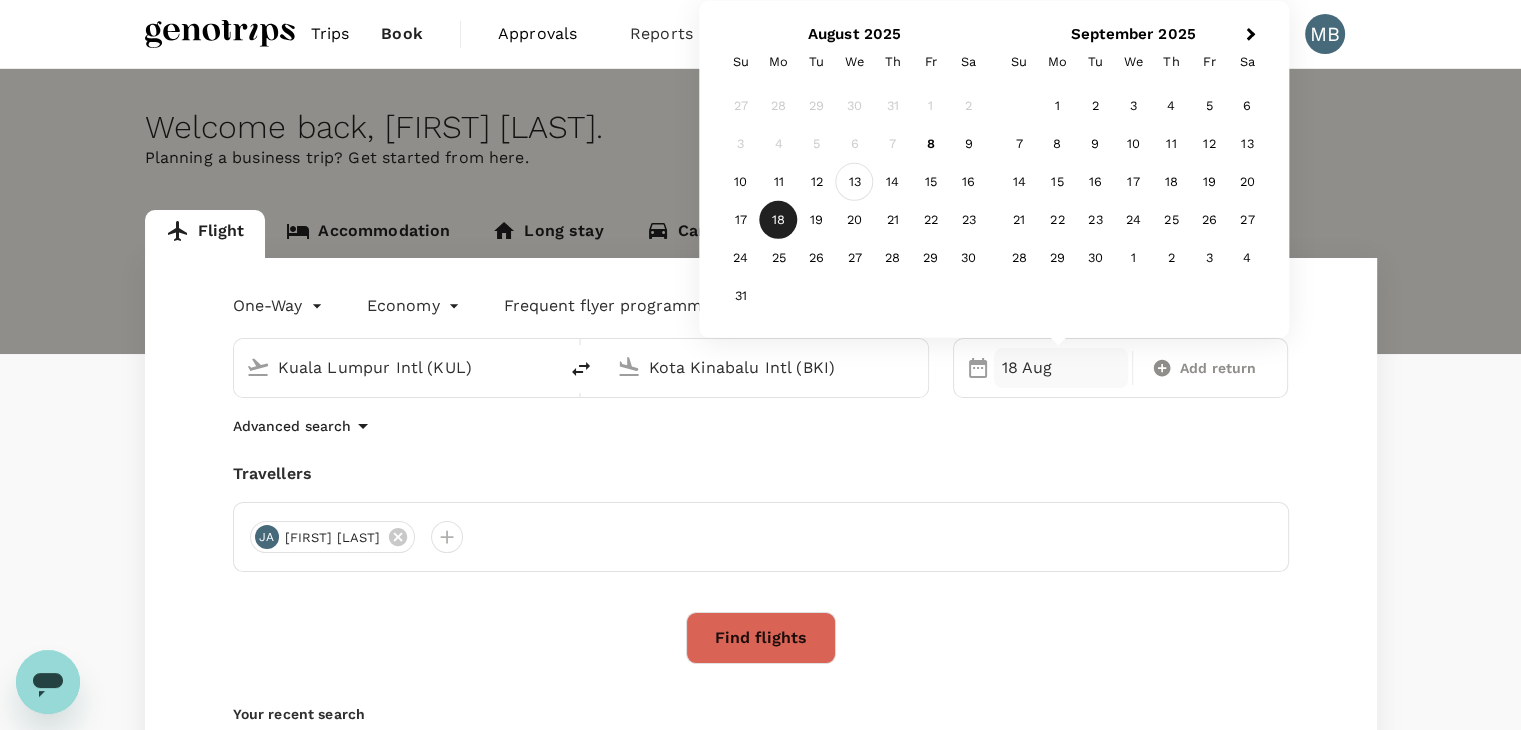 click on "13" at bounding box center [855, 182] 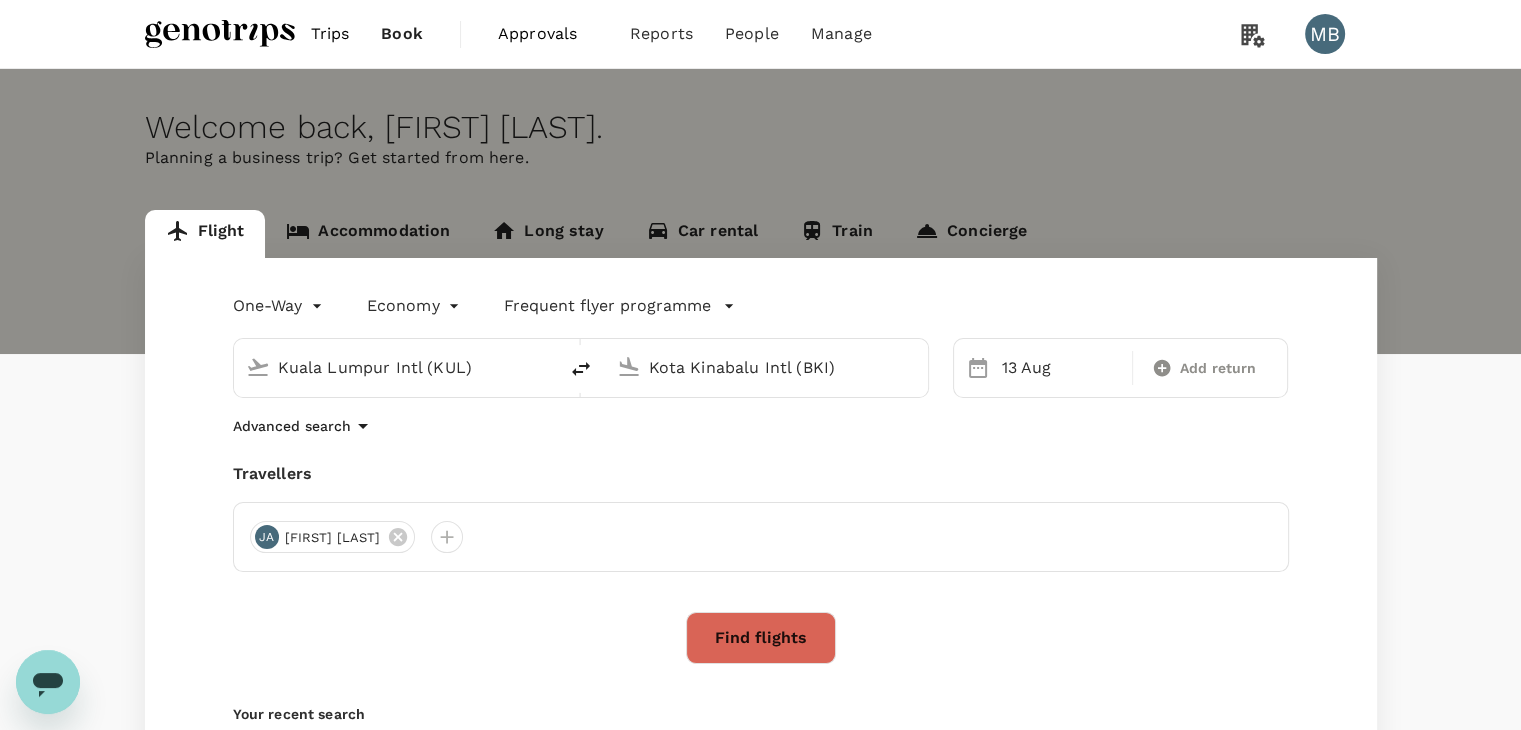 click on "Find flights" at bounding box center [761, 638] 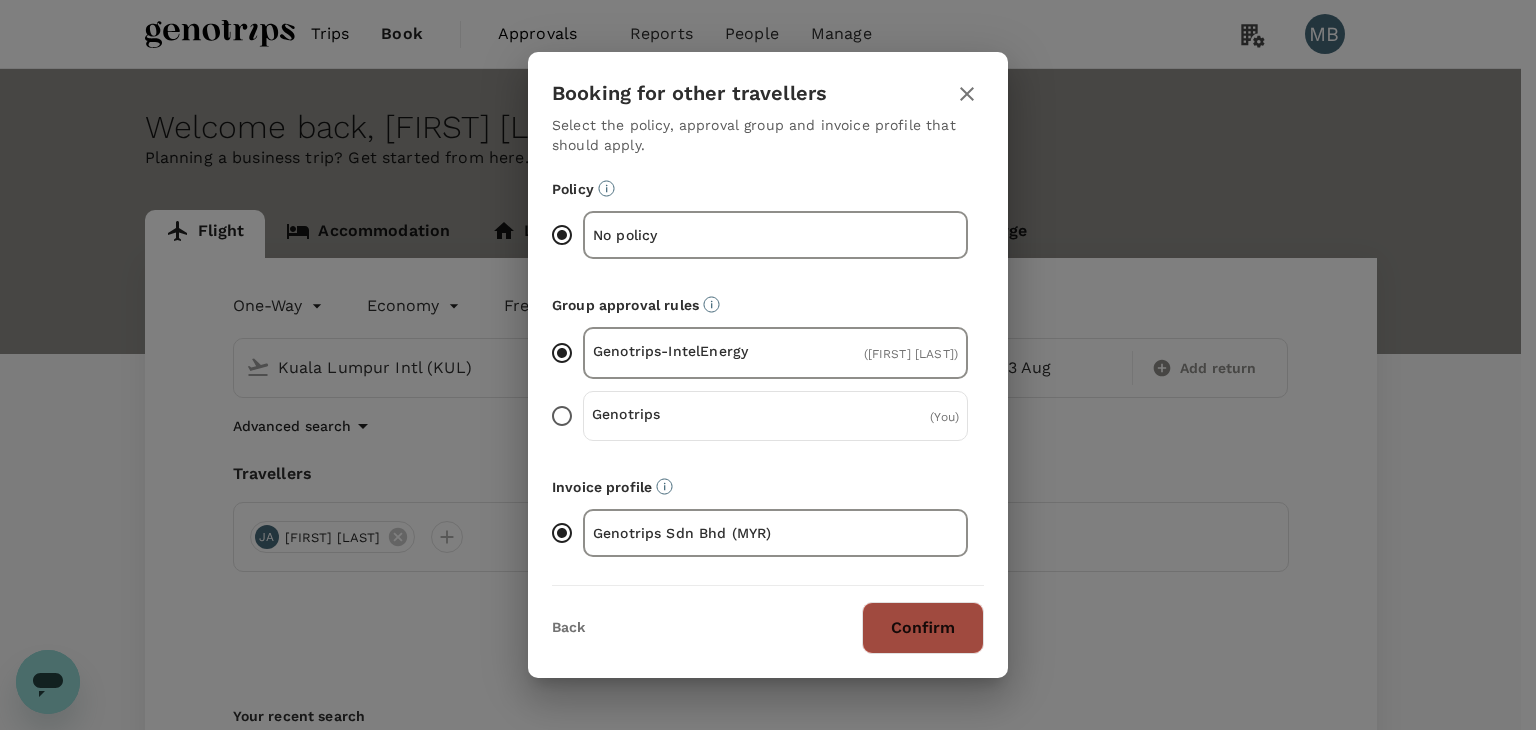 click on "Confirm" at bounding box center [923, 628] 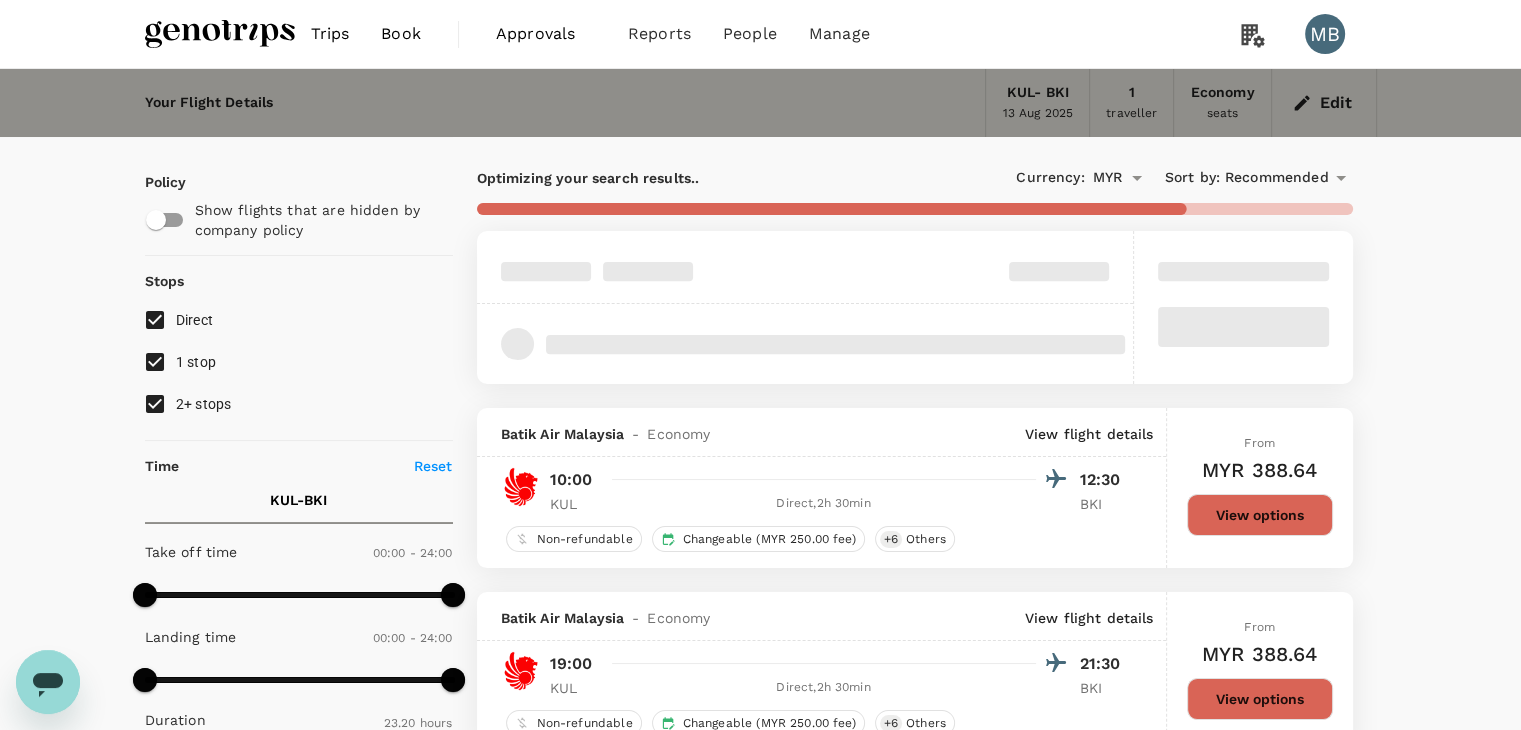 click on "1 stop" at bounding box center (155, 362) 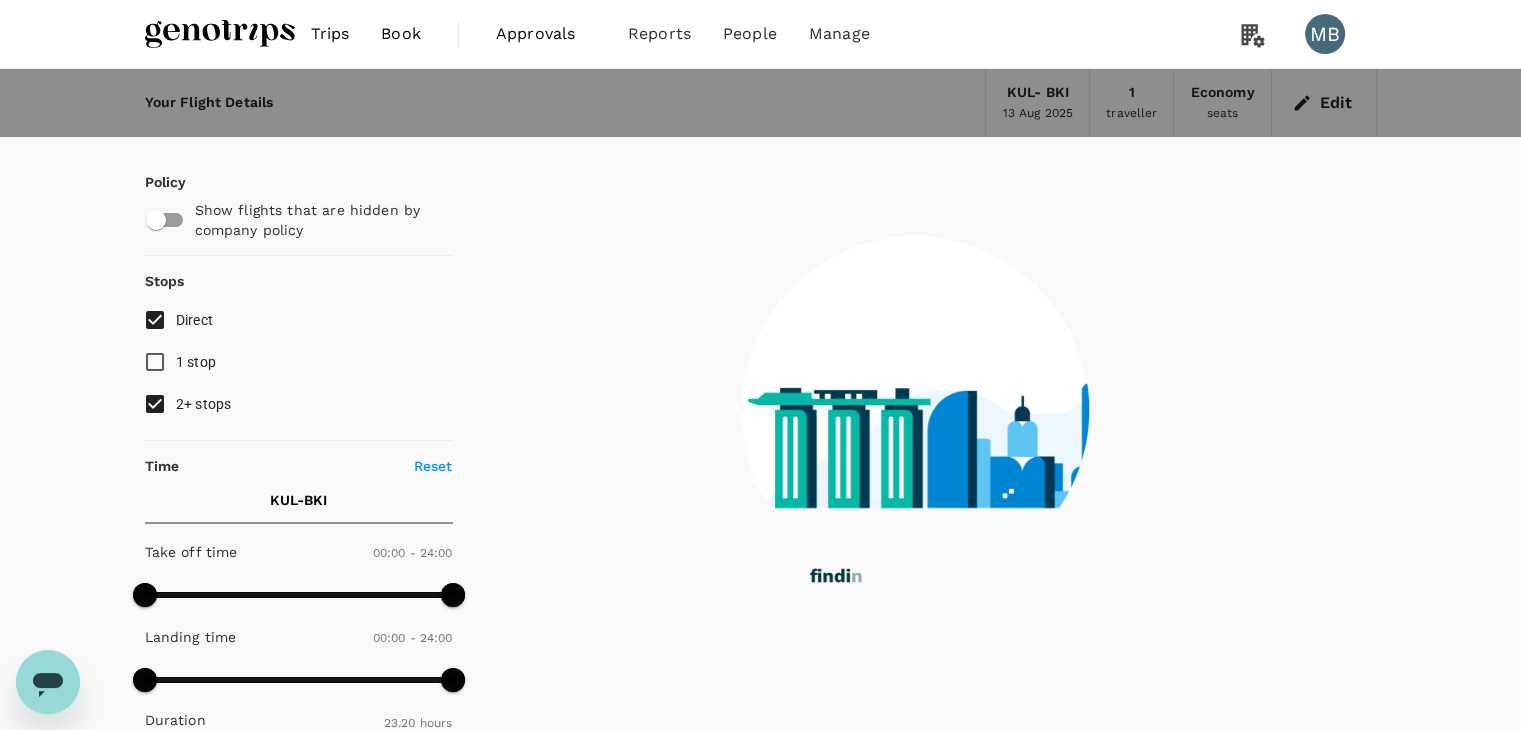 click on "2+ stops" at bounding box center (155, 404) 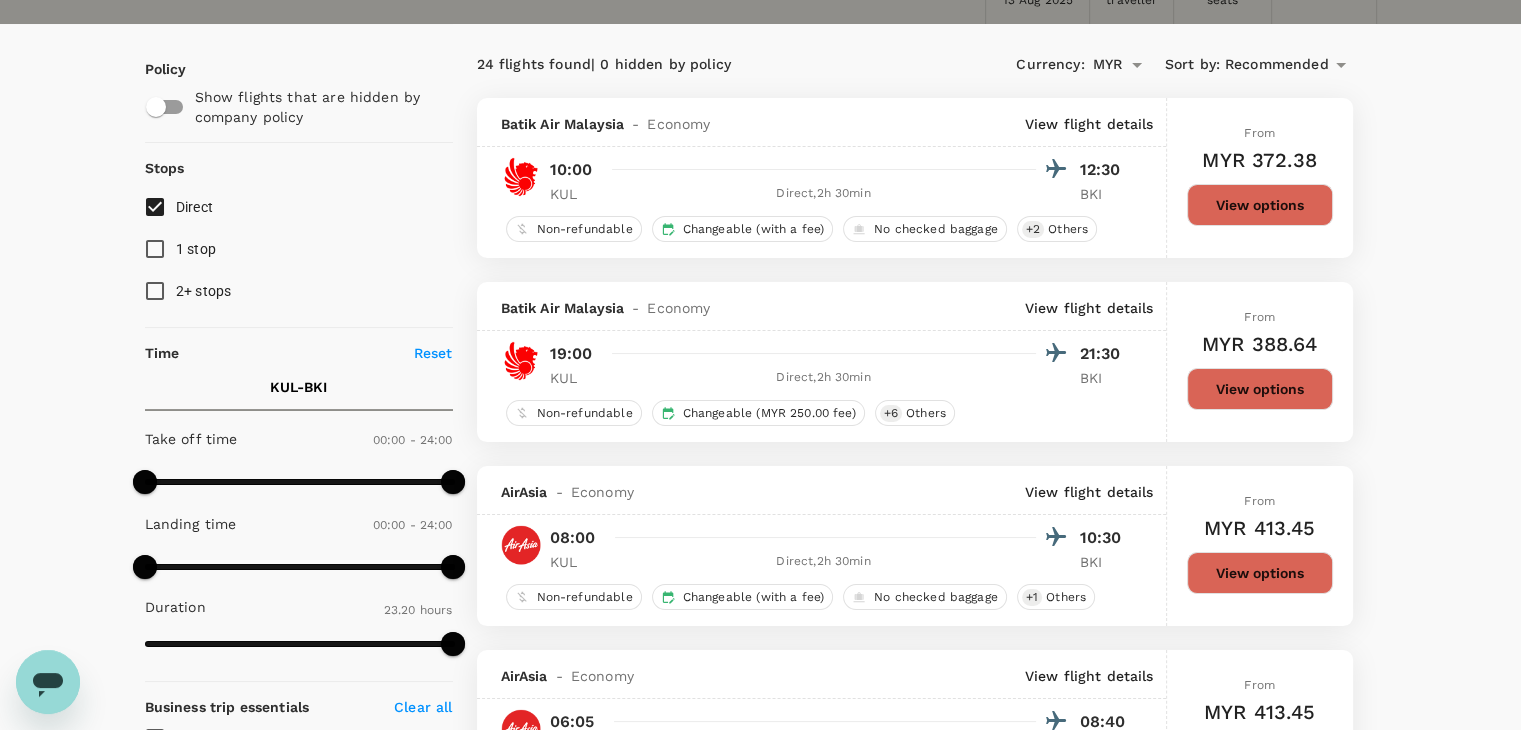 scroll, scrollTop: 0, scrollLeft: 0, axis: both 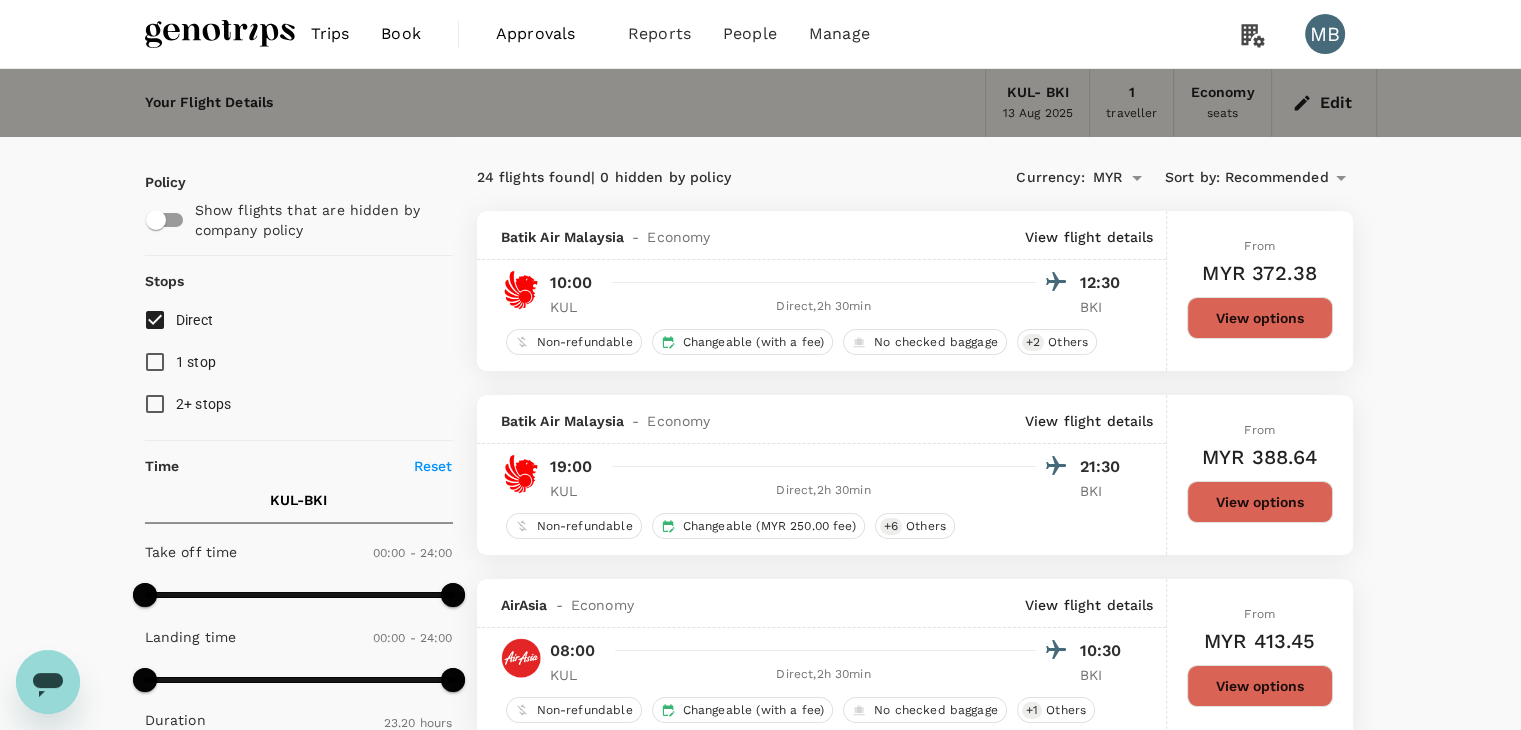 click on "Direct" at bounding box center [155, 320] 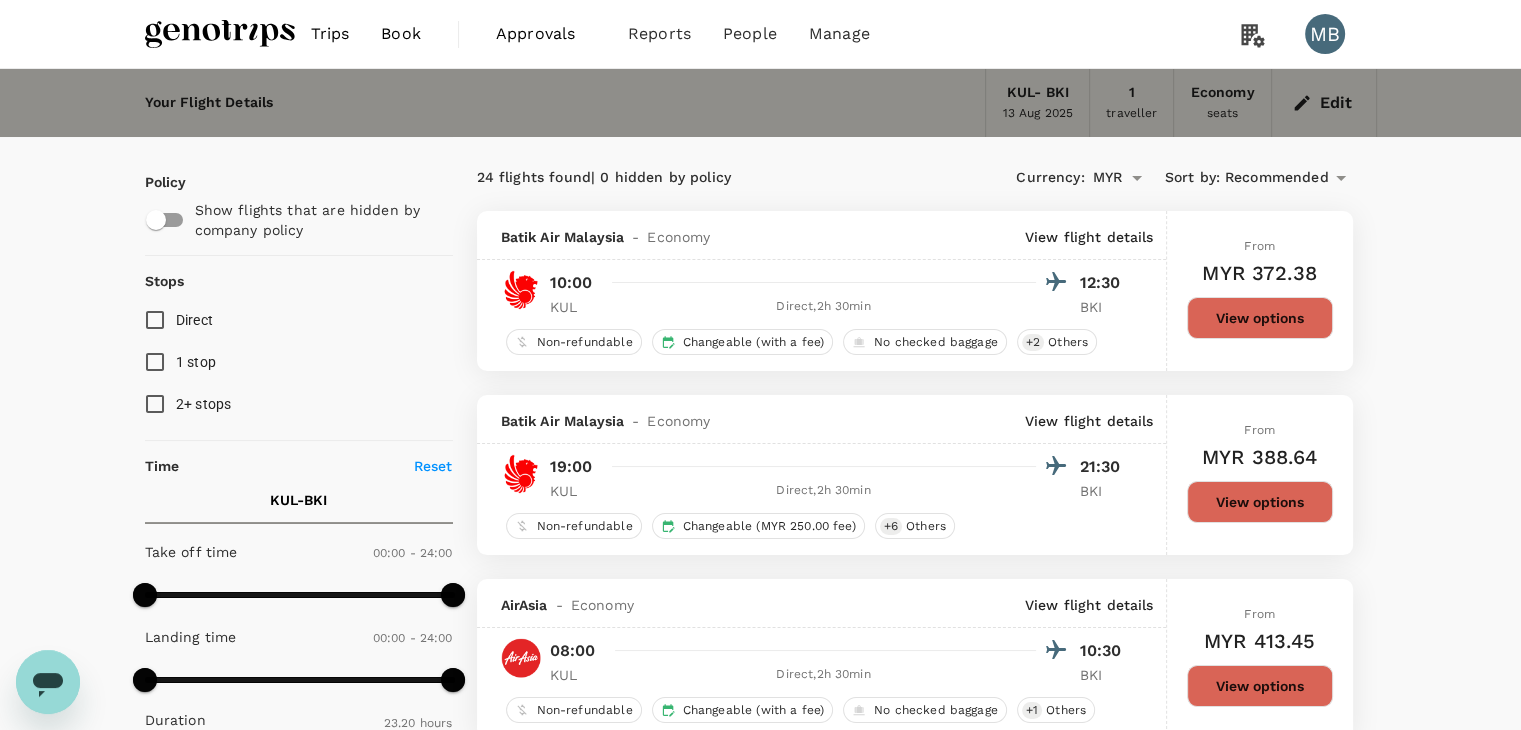 click on "Direct" at bounding box center [155, 320] 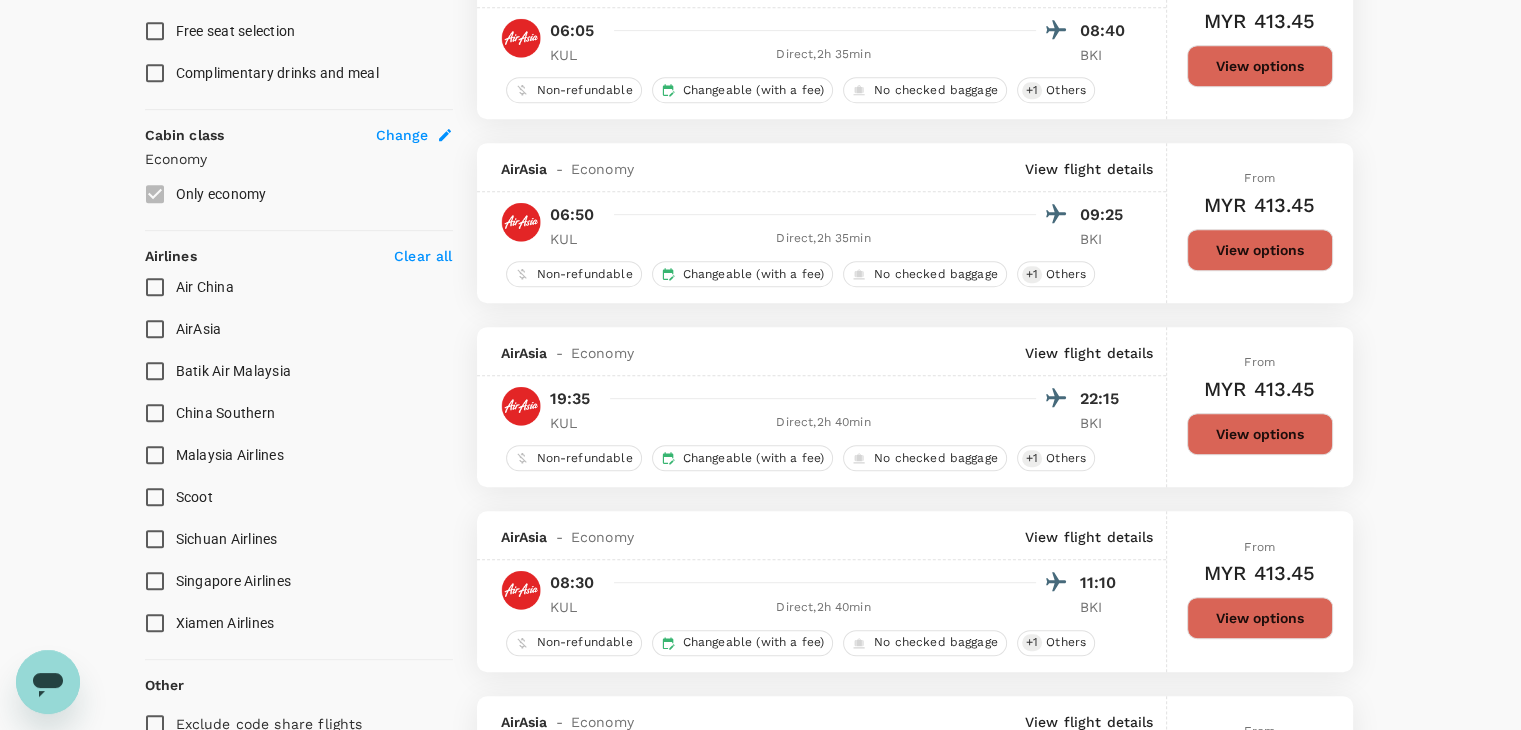 scroll, scrollTop: 1000, scrollLeft: 0, axis: vertical 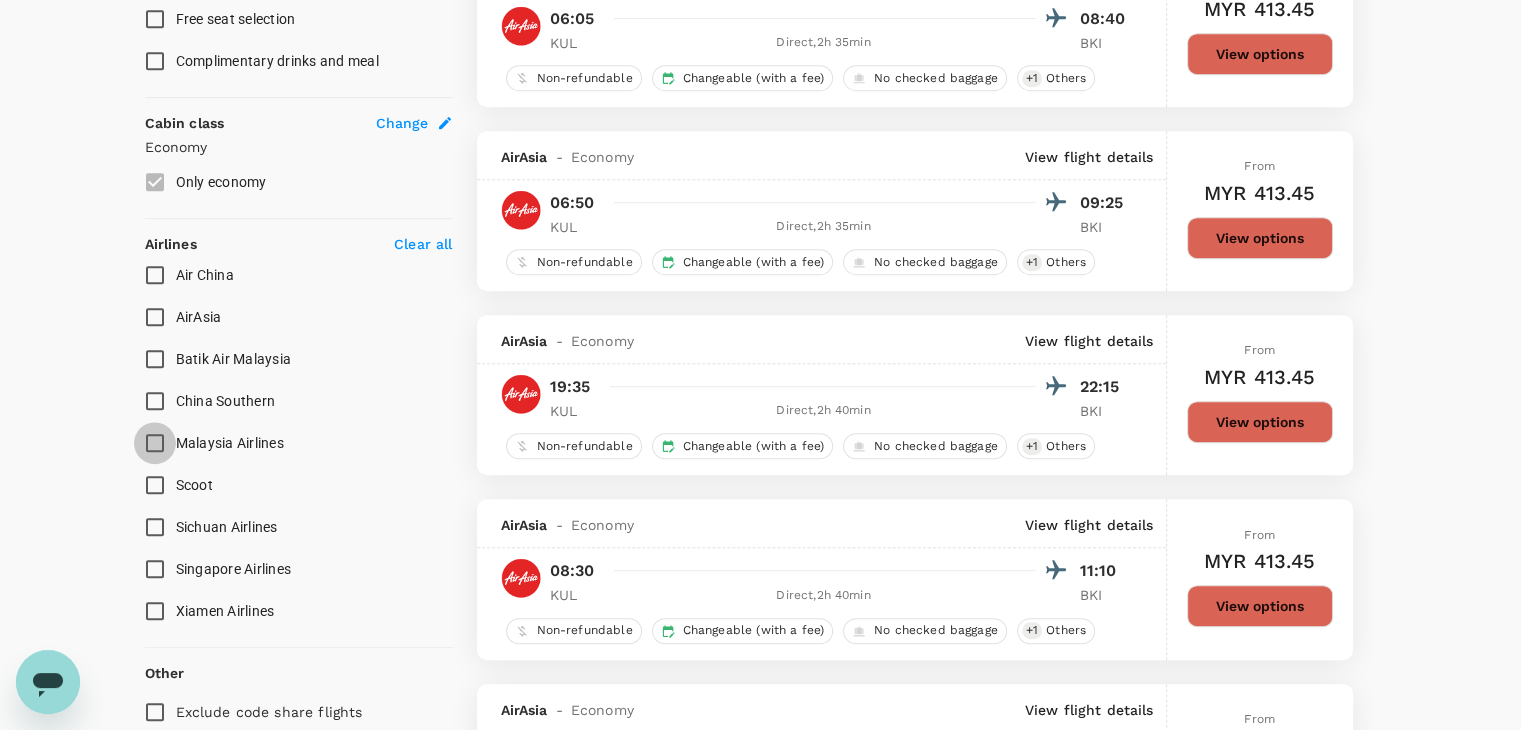 click on "Malaysia Airlines" at bounding box center (155, 443) 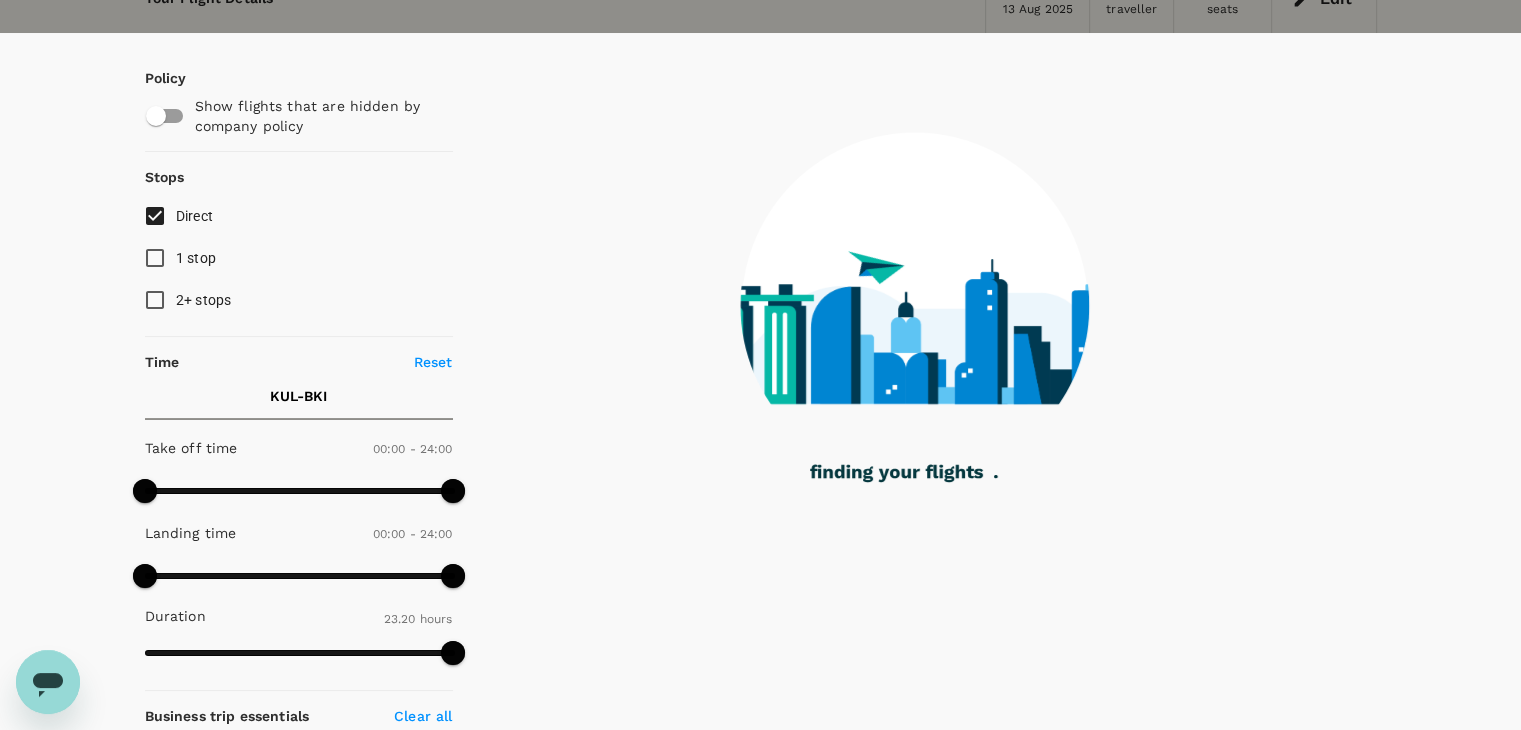 scroll, scrollTop: 0, scrollLeft: 0, axis: both 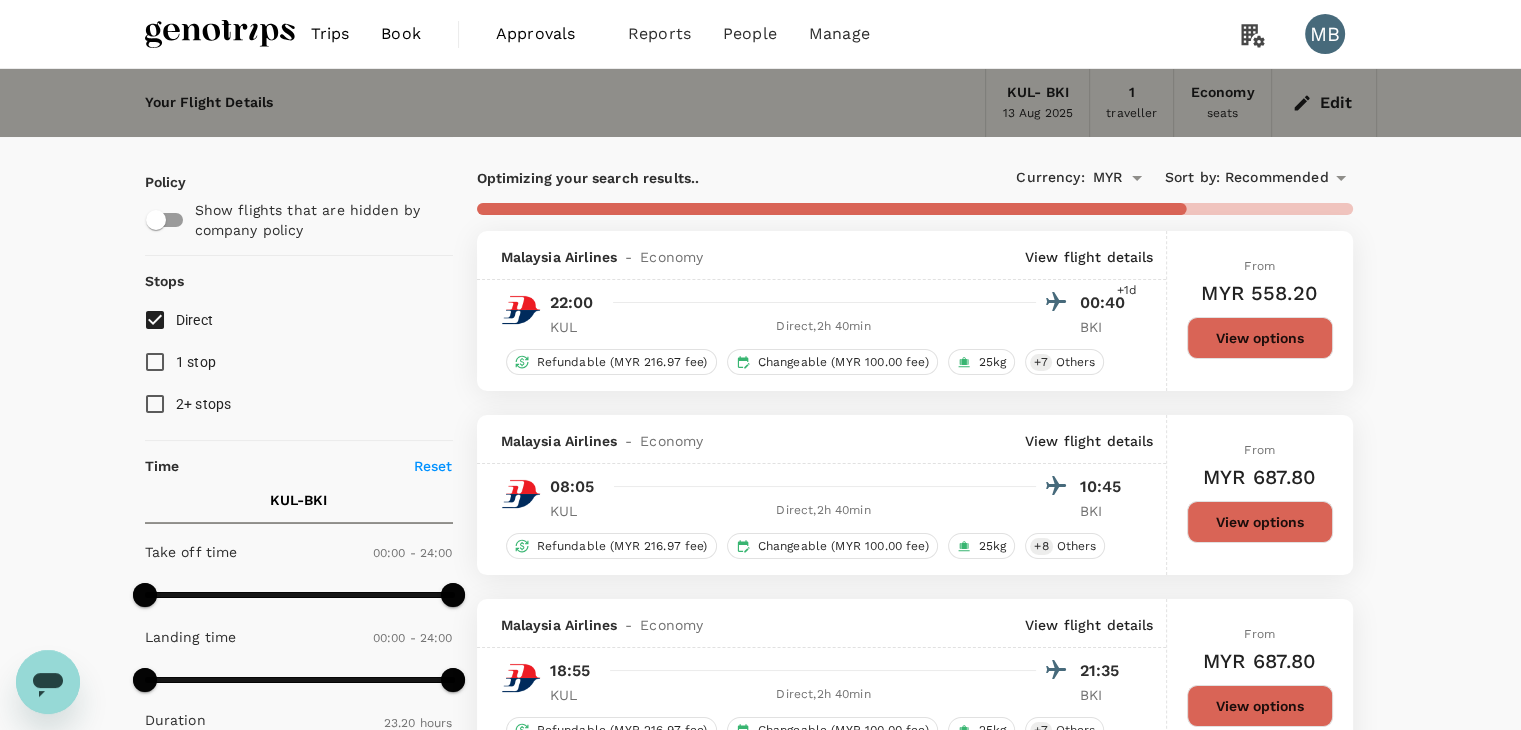 type on "1645" 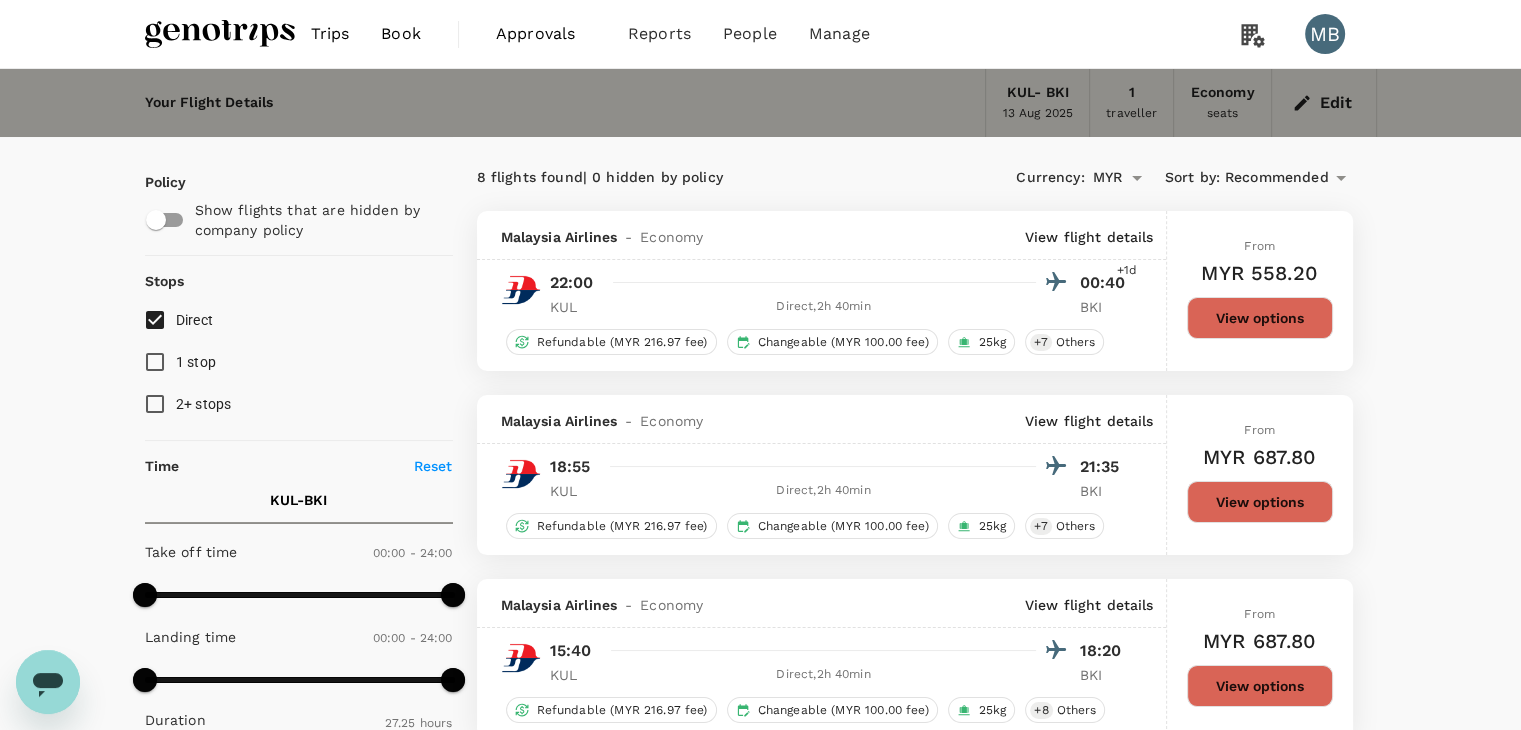 click on "Recommended" at bounding box center [1277, 178] 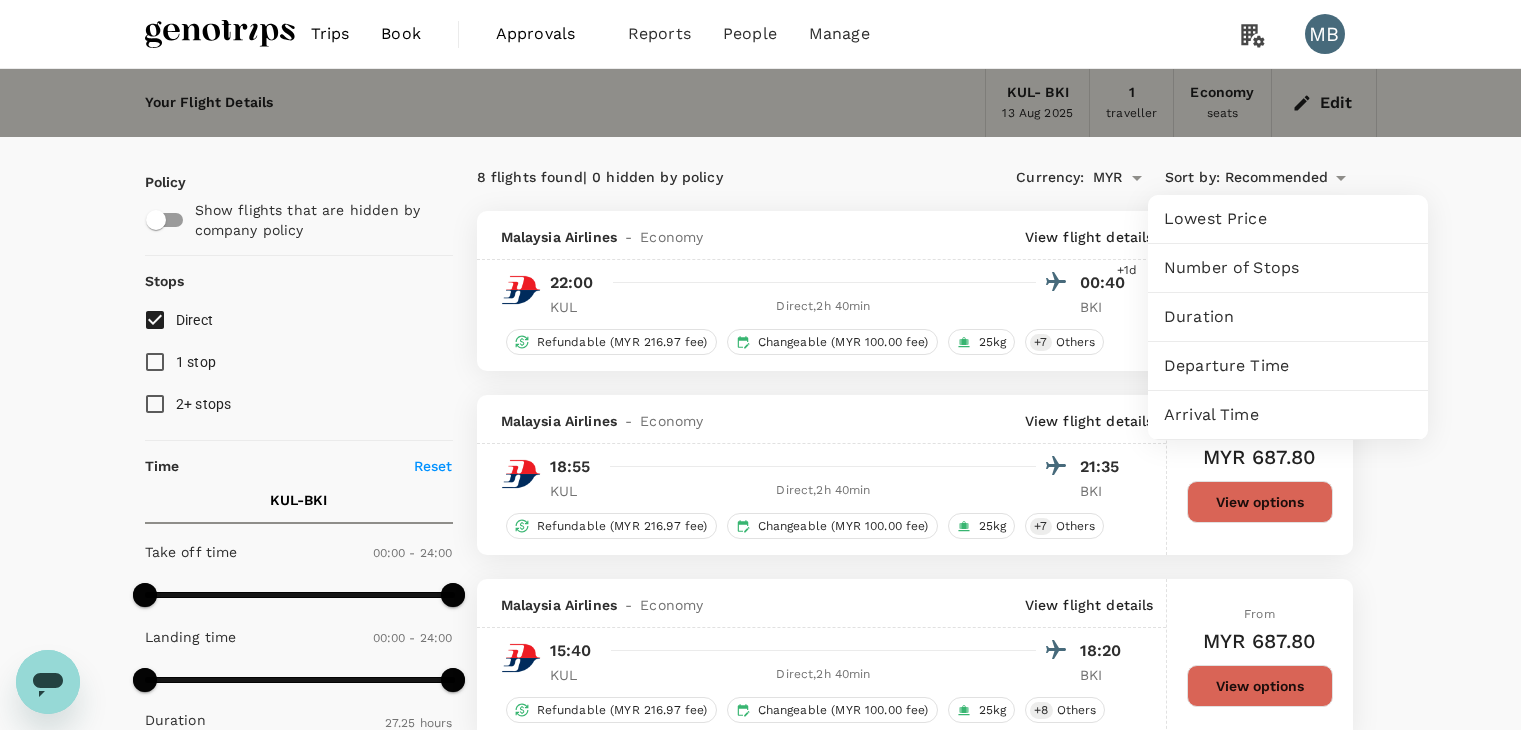 click on "Departure Time" at bounding box center [1288, 366] 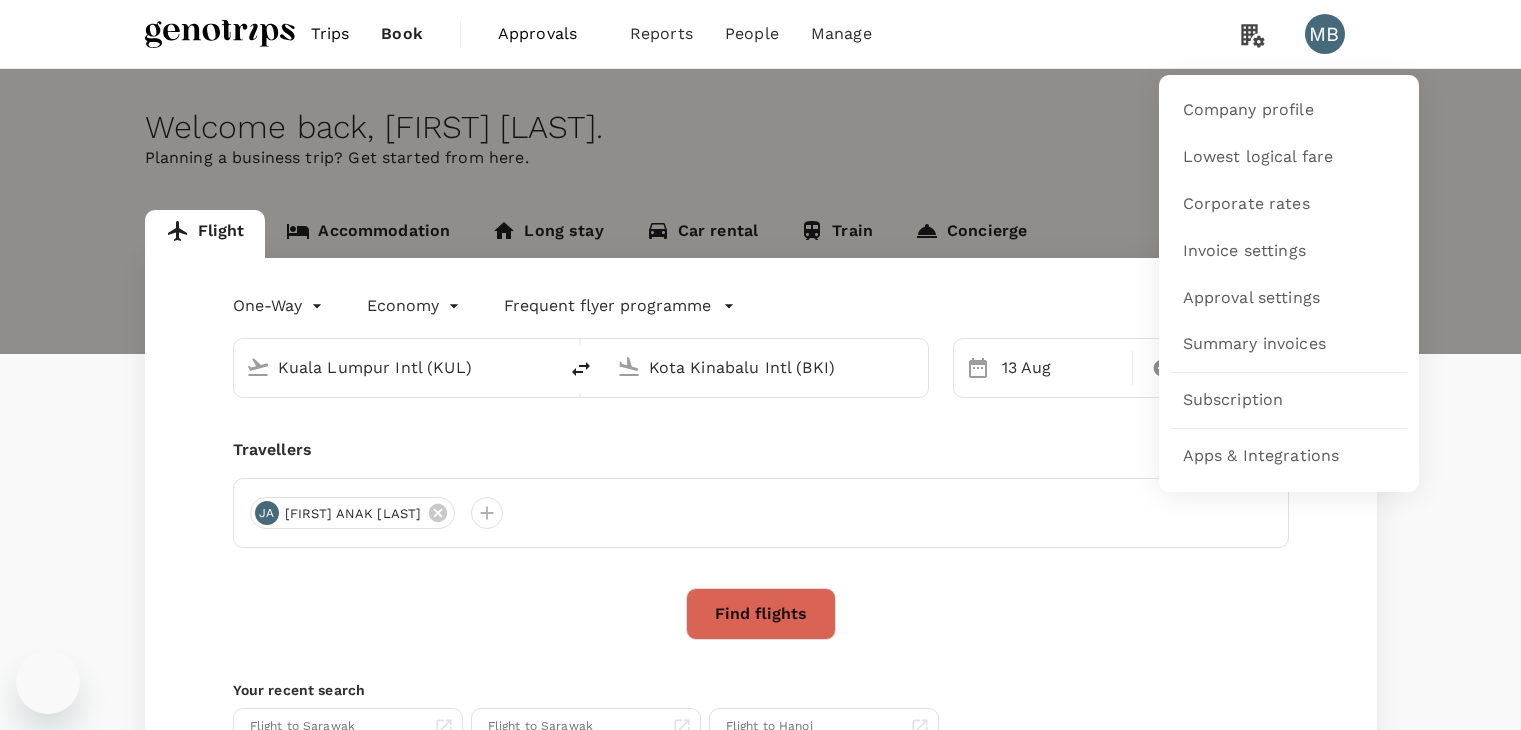 type 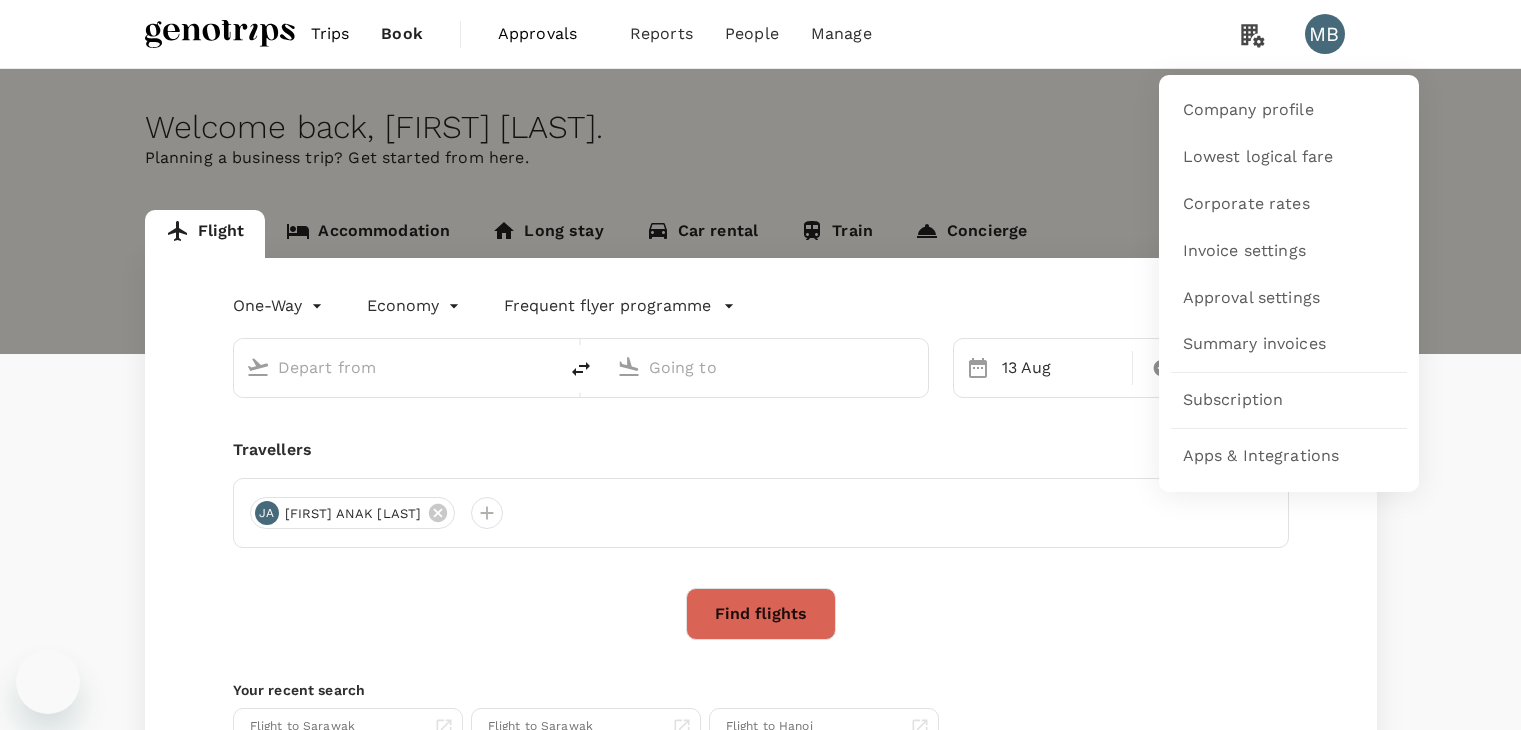 scroll, scrollTop: 0, scrollLeft: 0, axis: both 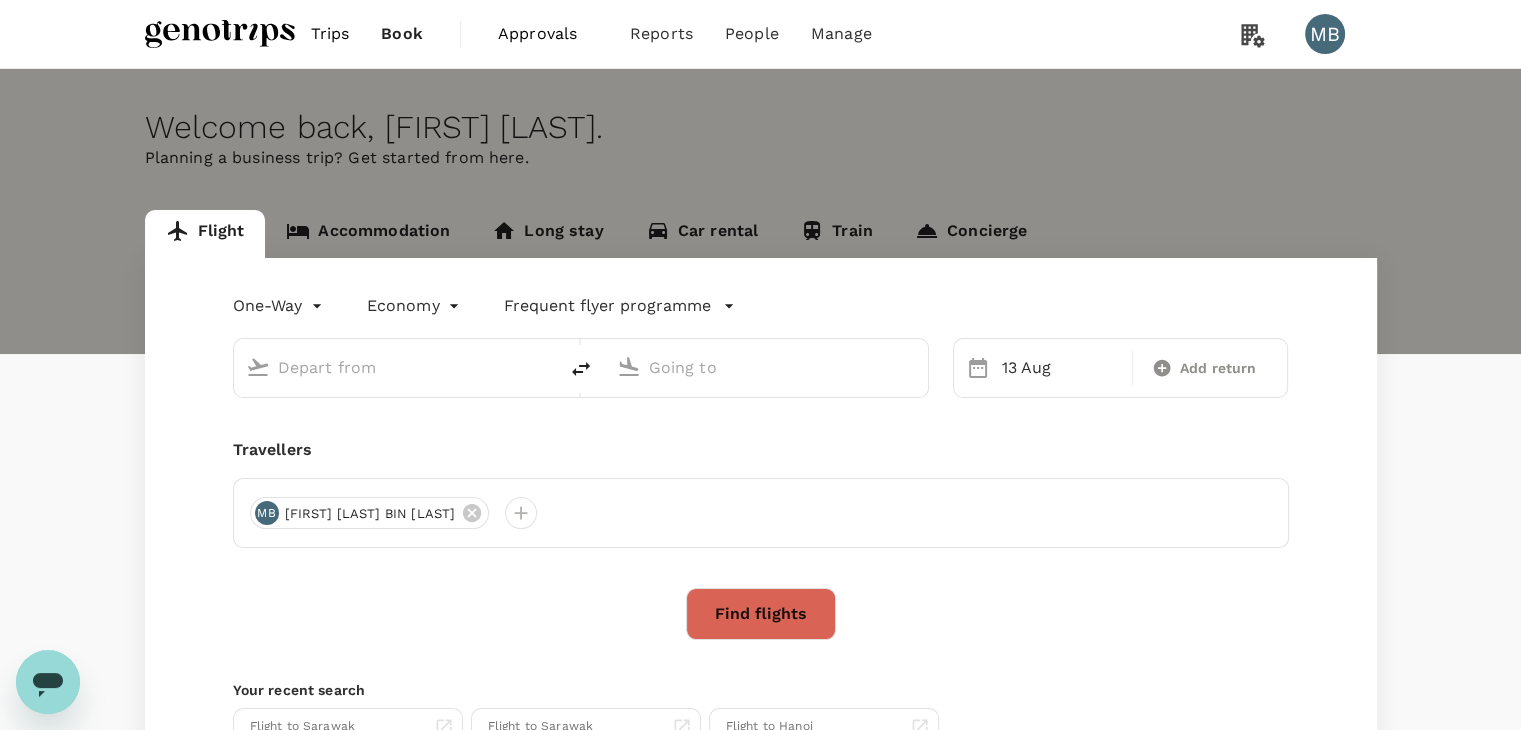 type on "Kuala Lumpur Intl (KUL)" 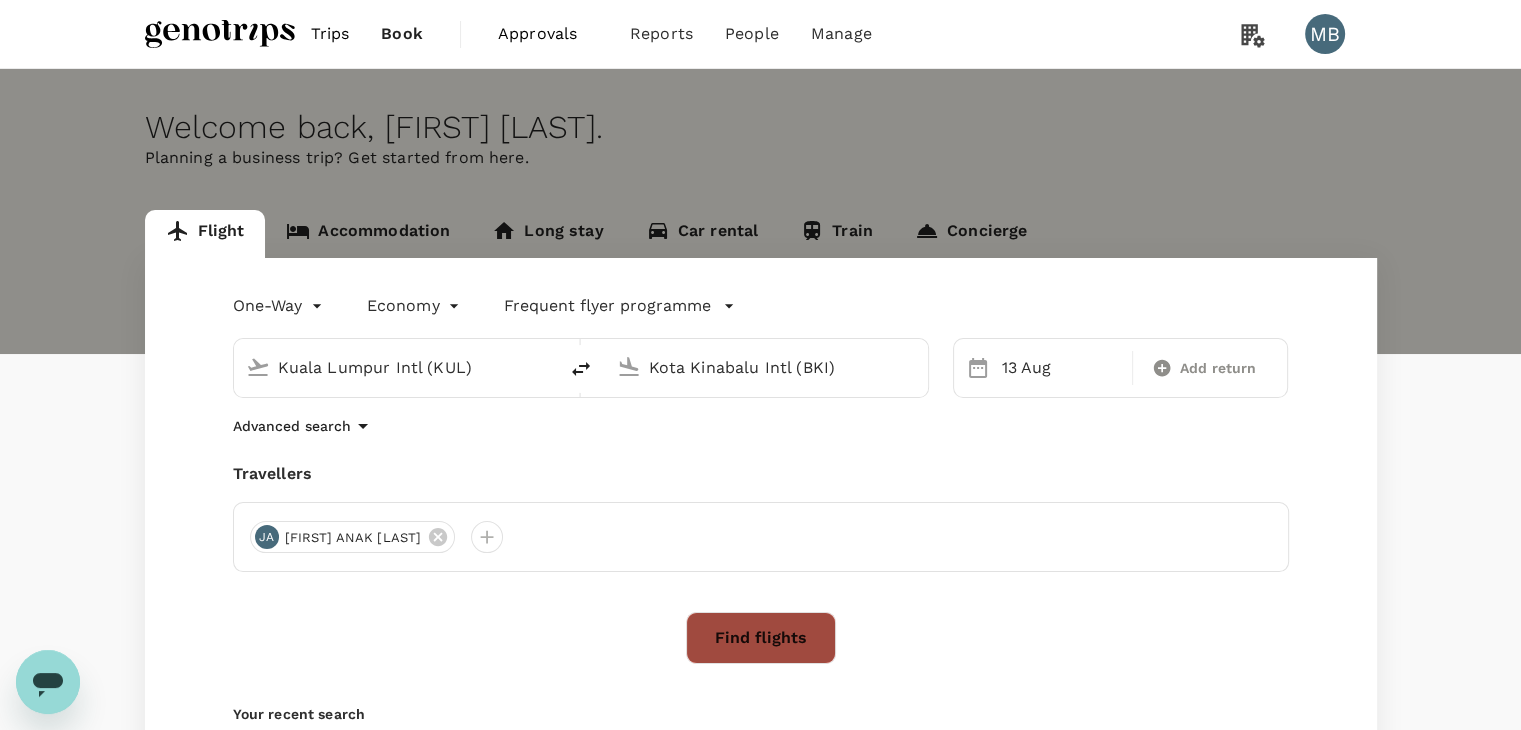 click on "Find flights" at bounding box center [761, 638] 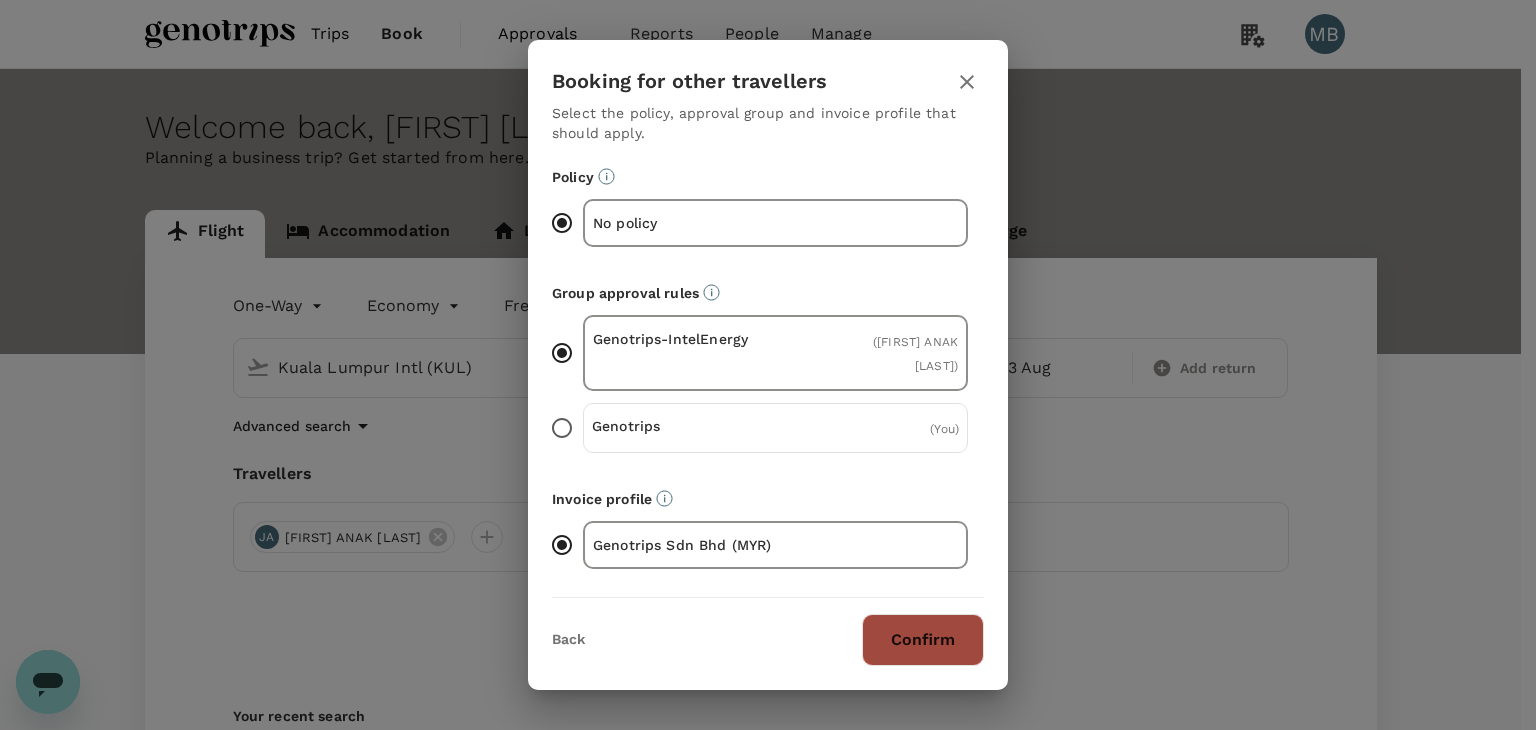 click on "Confirm" at bounding box center [923, 640] 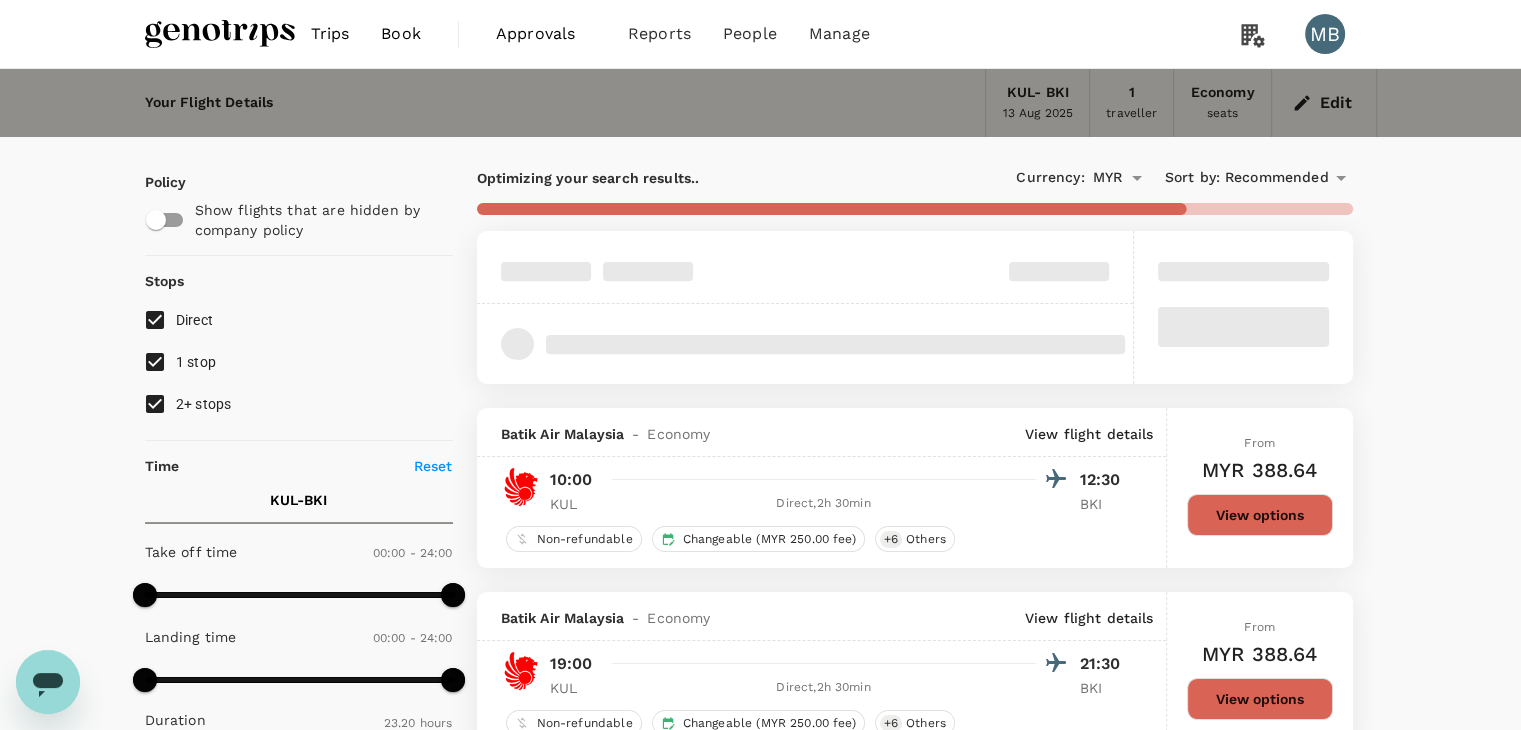 click on "1 stop" at bounding box center [155, 362] 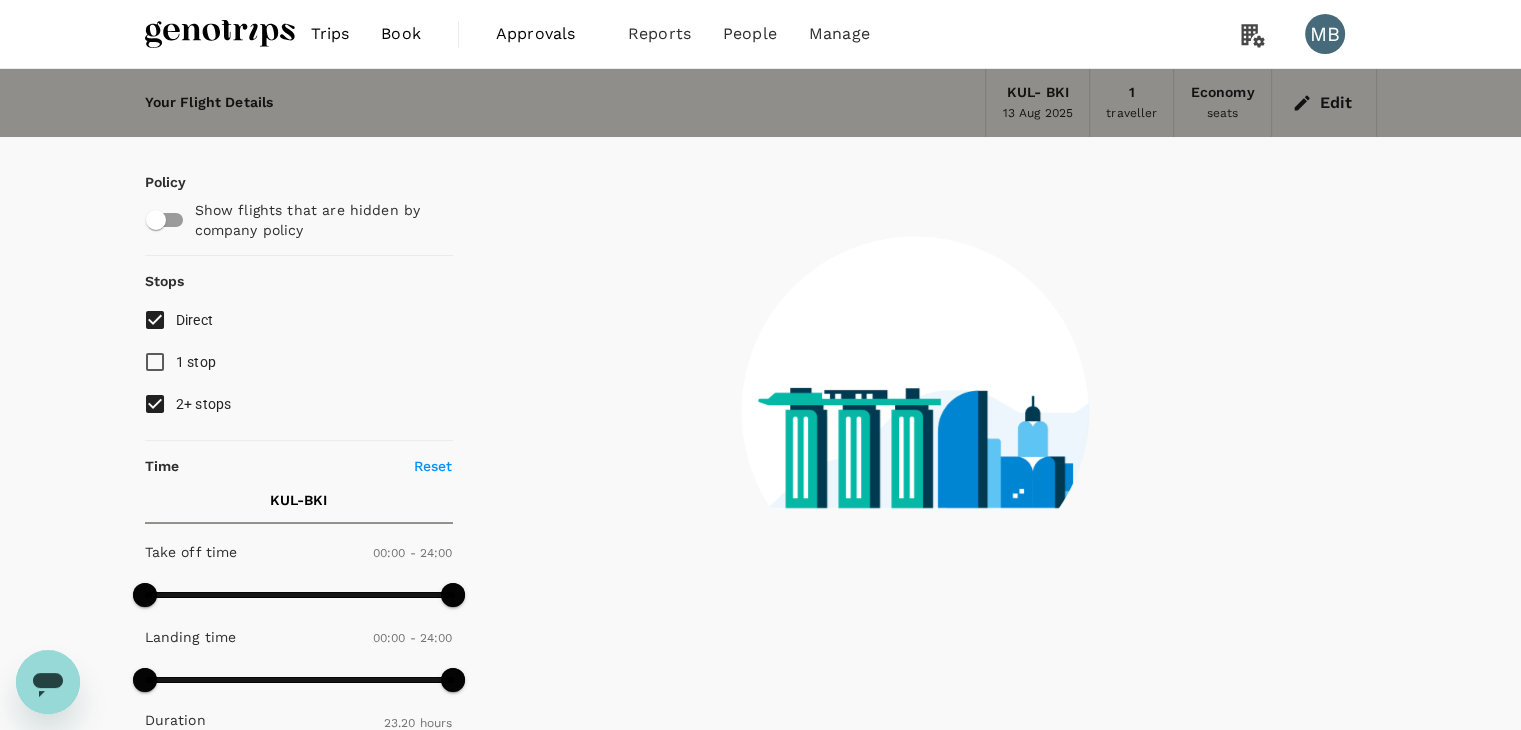 click on "2+ stops" at bounding box center (155, 404) 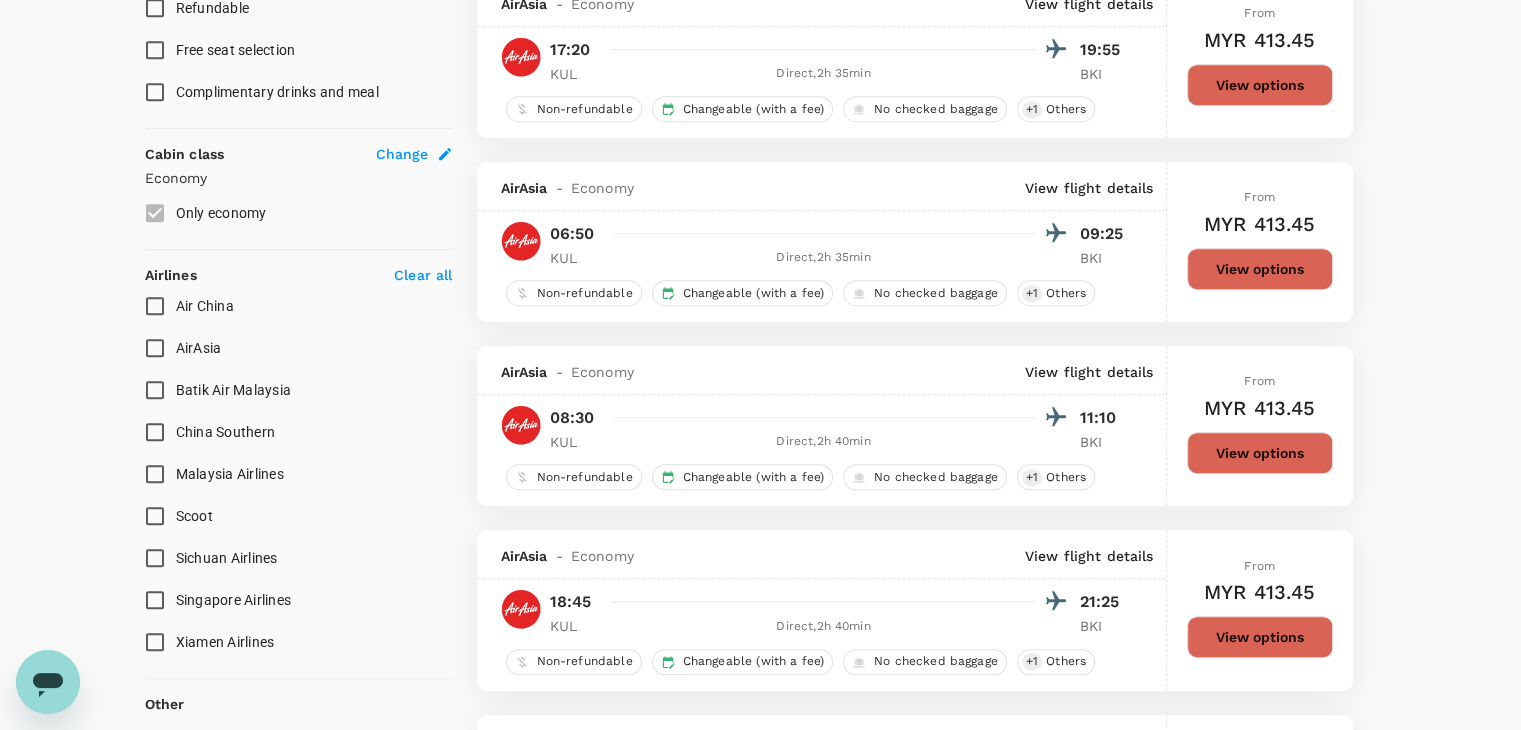 scroll, scrollTop: 1000, scrollLeft: 0, axis: vertical 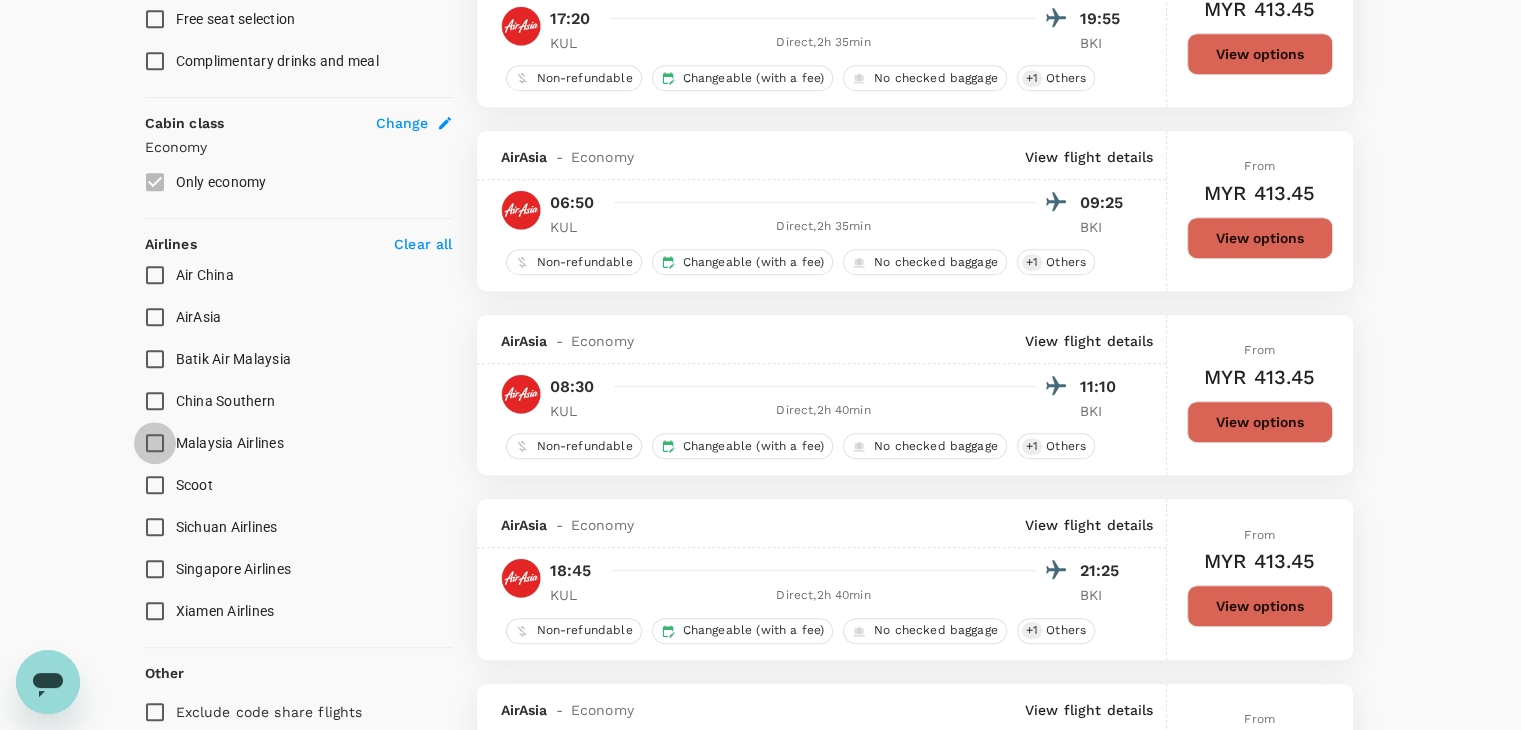 click on "Malaysia Airlines" at bounding box center [155, 443] 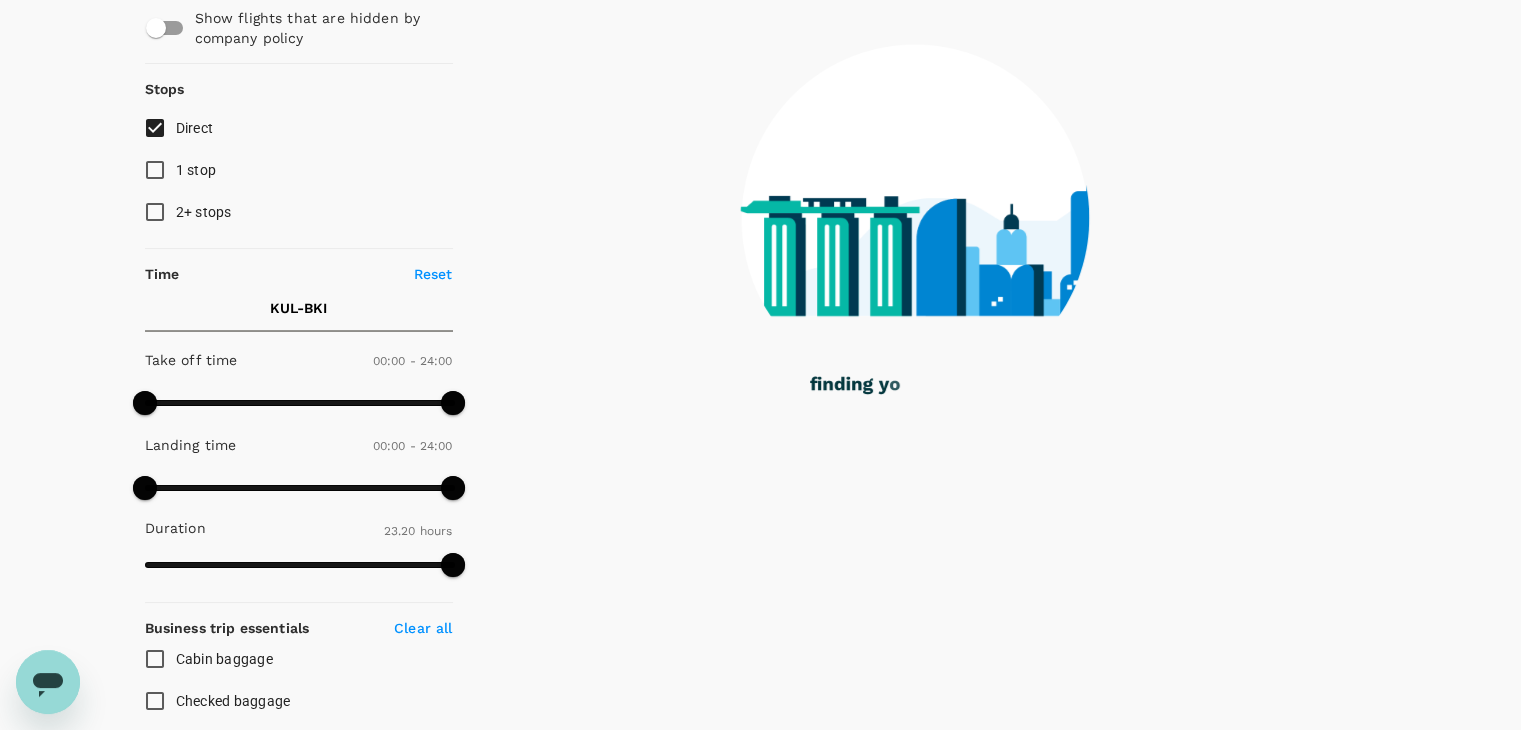 scroll, scrollTop: 0, scrollLeft: 0, axis: both 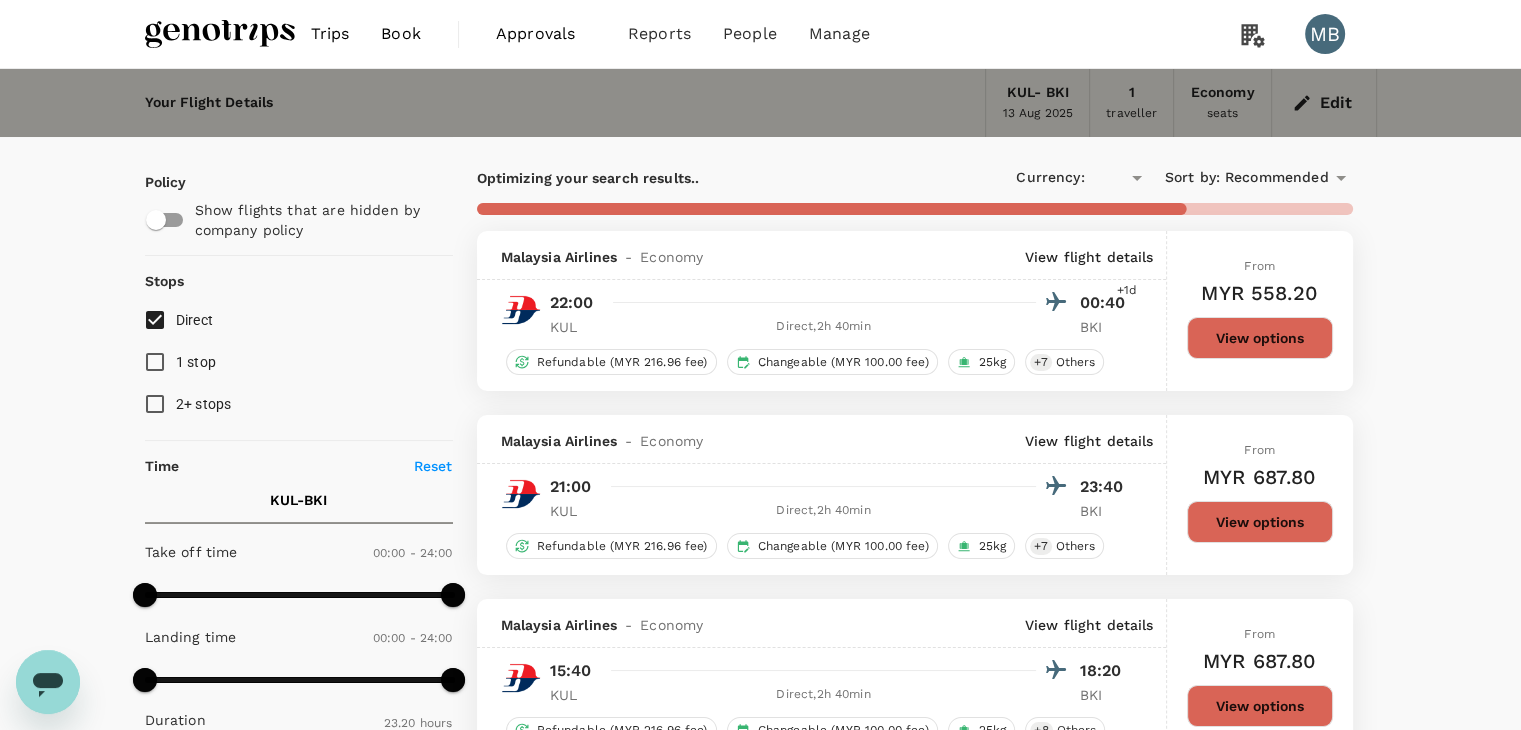 type on "MYR" 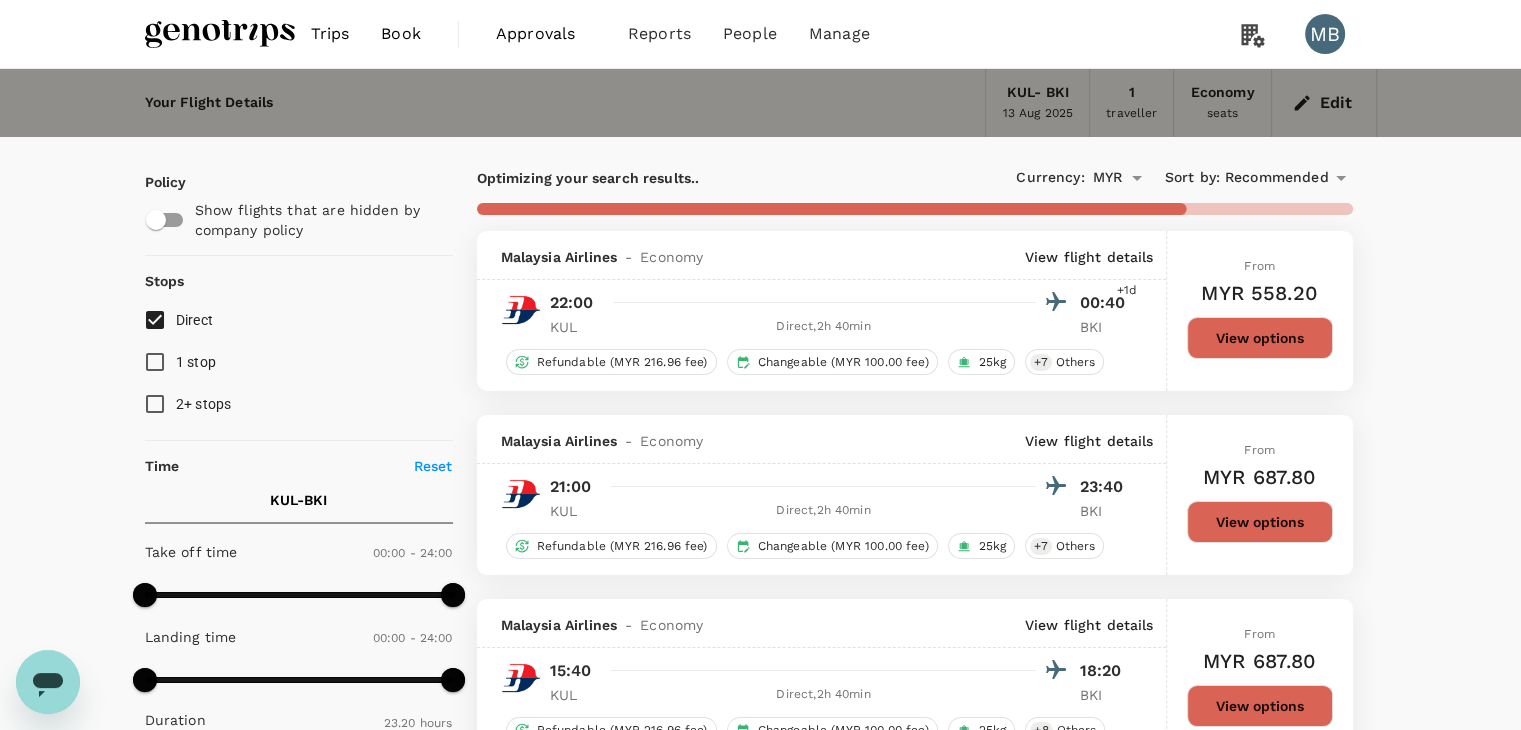 type on "1645" 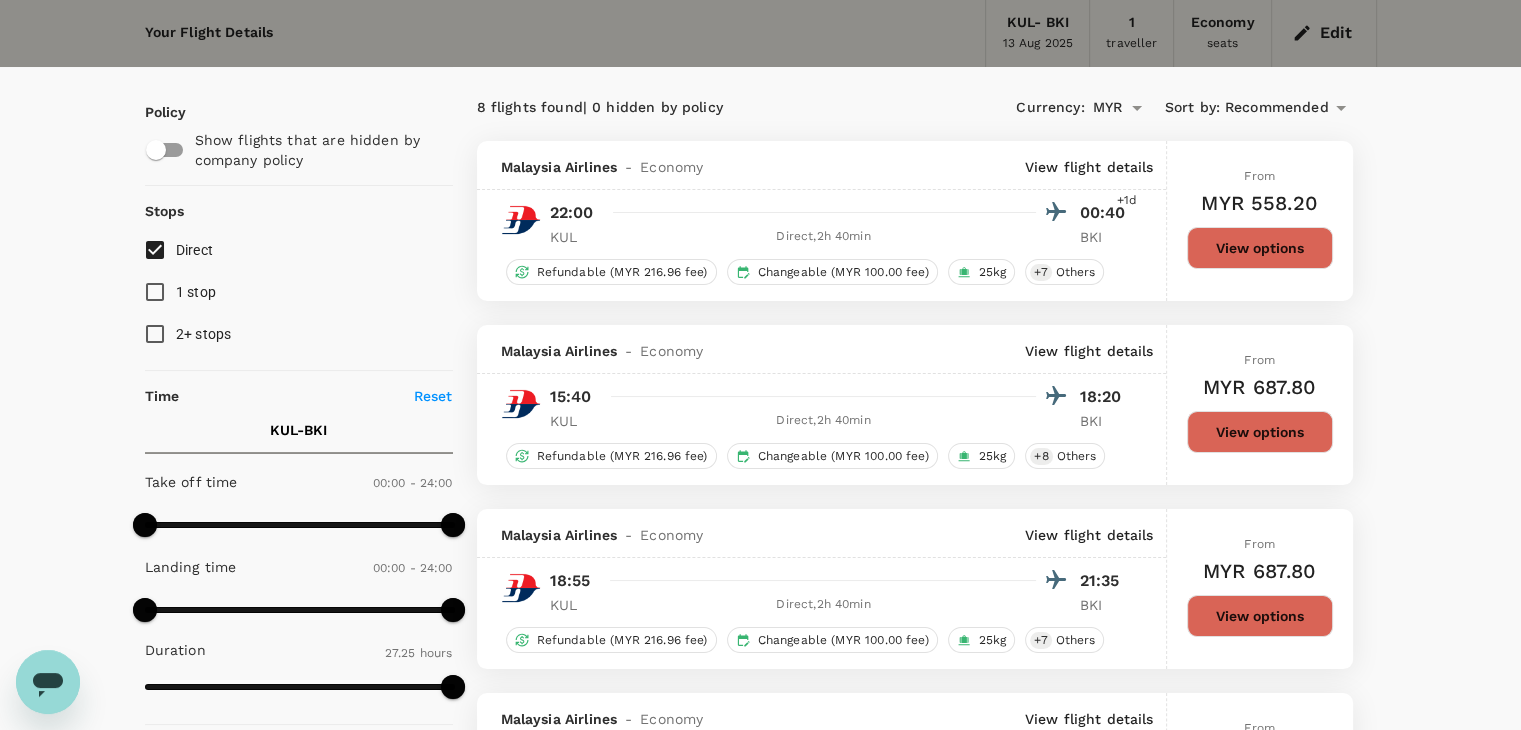 scroll, scrollTop: 0, scrollLeft: 0, axis: both 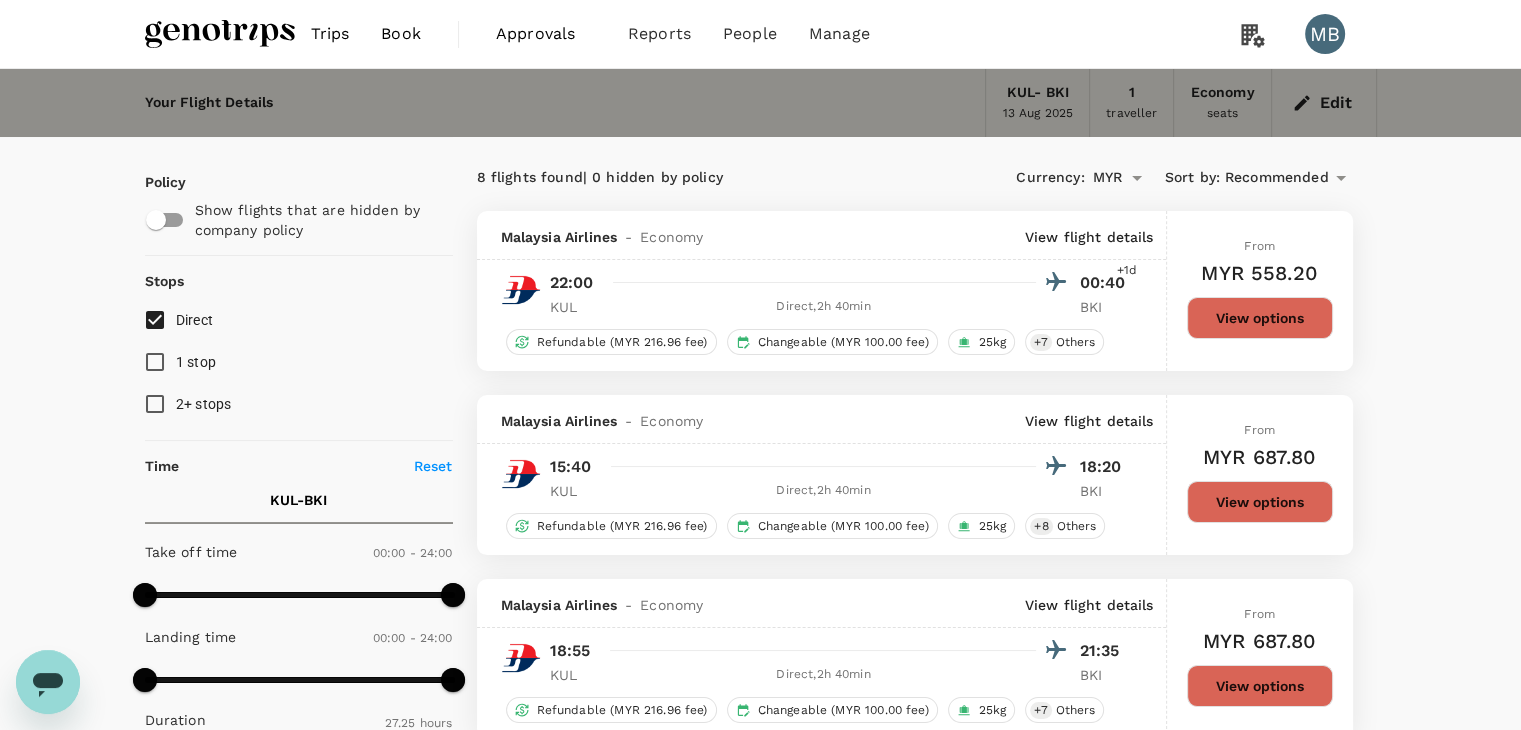 click on "Recommended" at bounding box center [1277, 178] 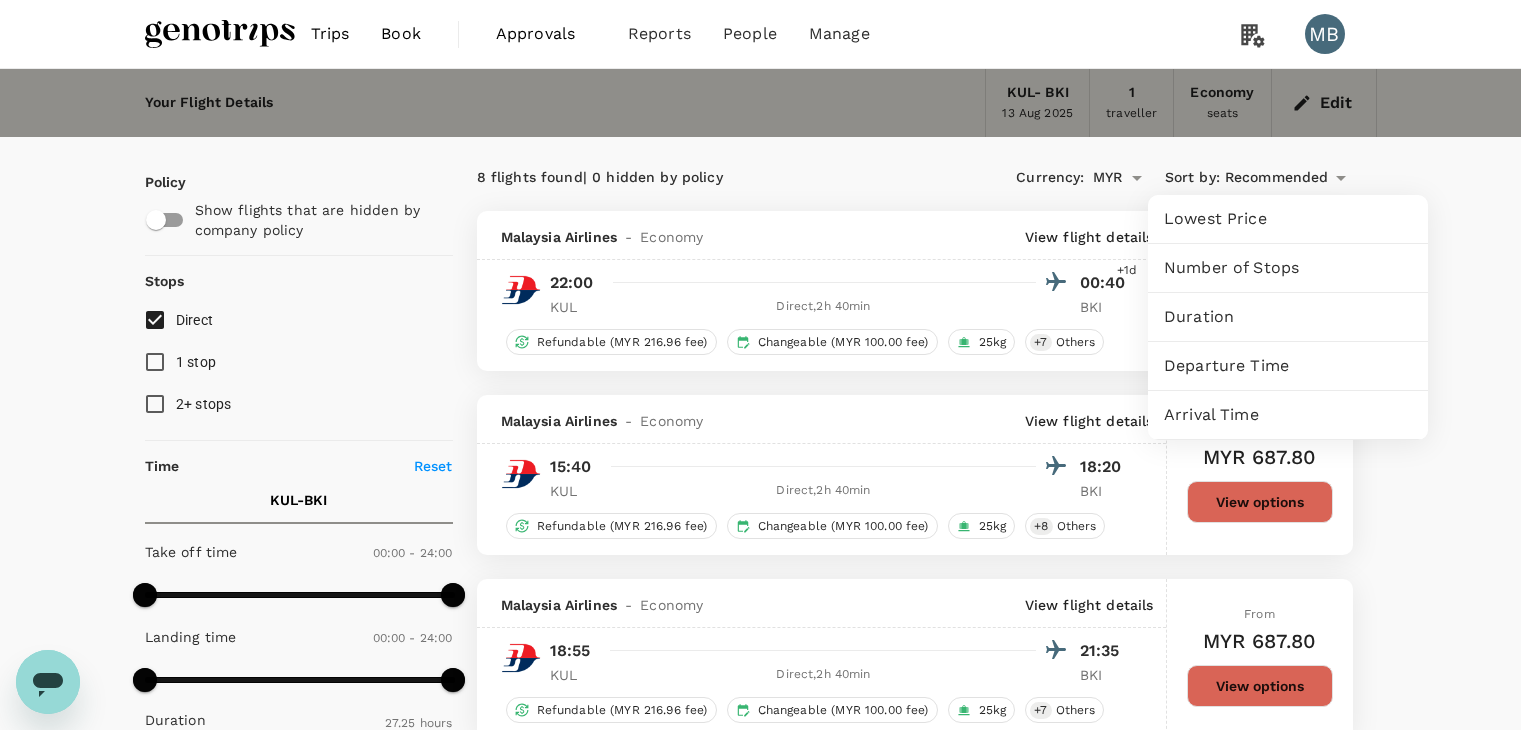 click on "Departure Time" at bounding box center [1288, 366] 